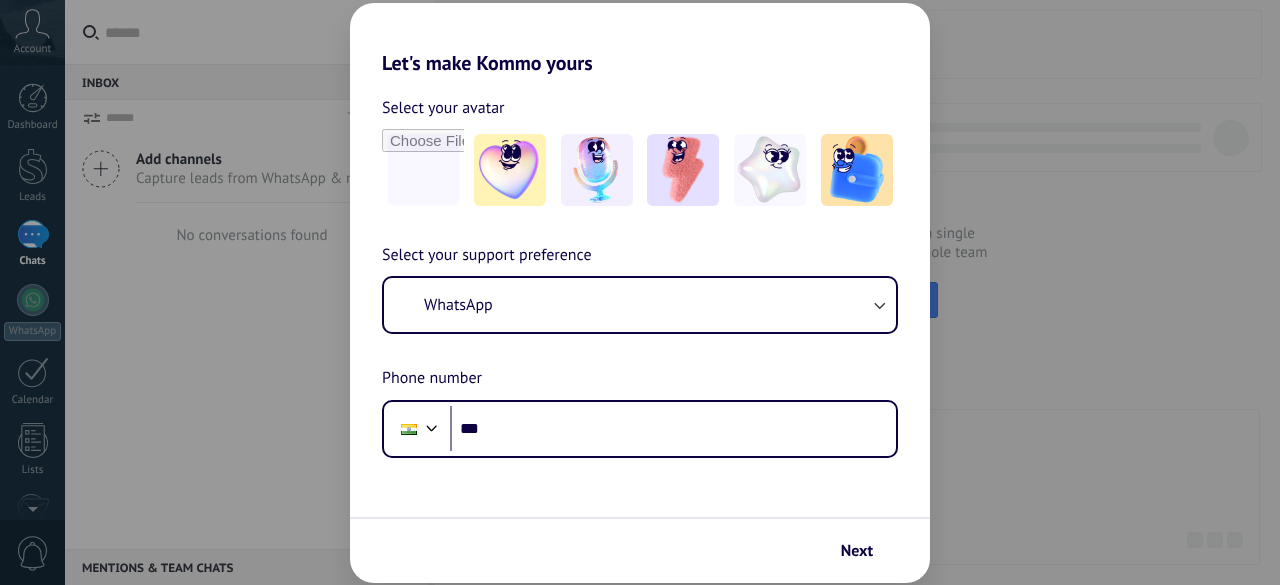 scroll, scrollTop: 0, scrollLeft: 0, axis: both 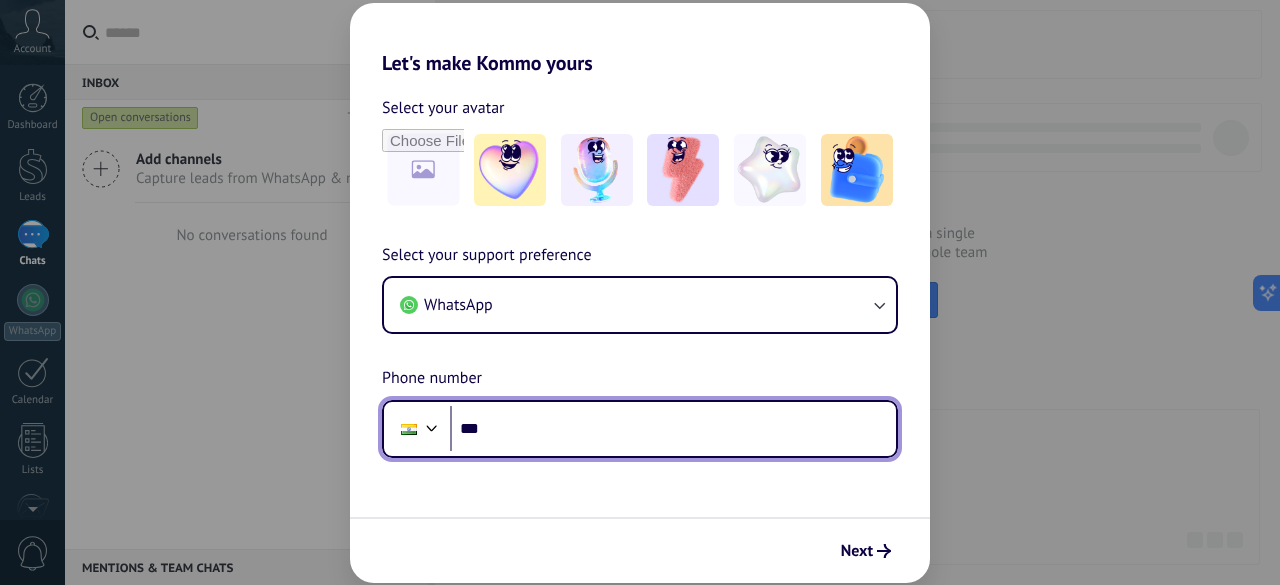 click on "***" at bounding box center (673, 429) 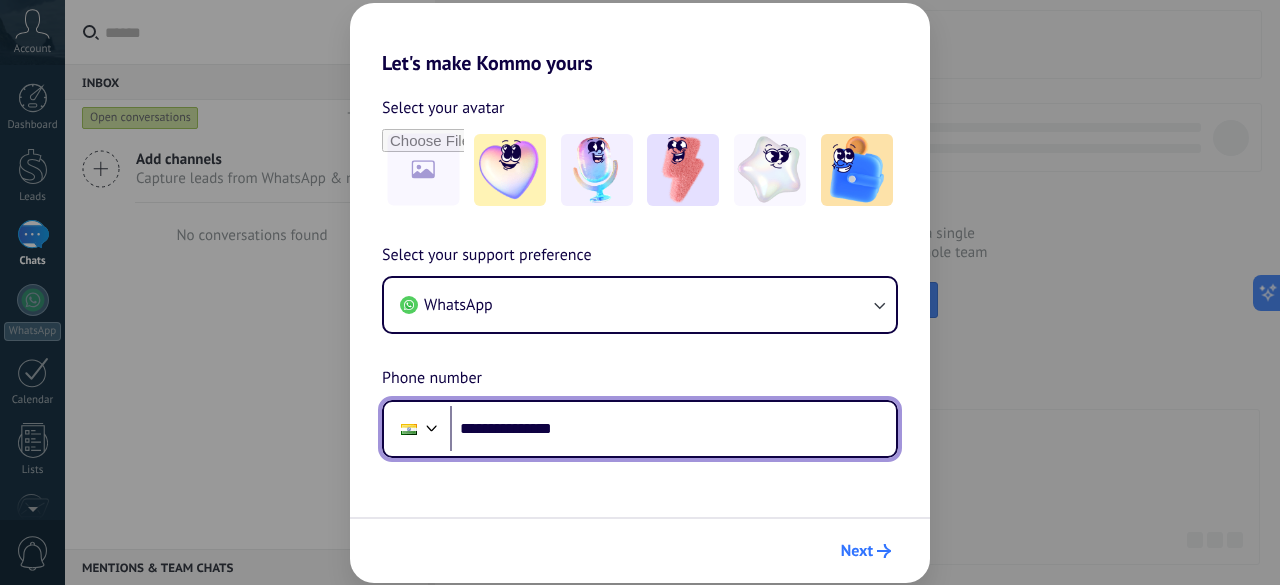 type on "**********" 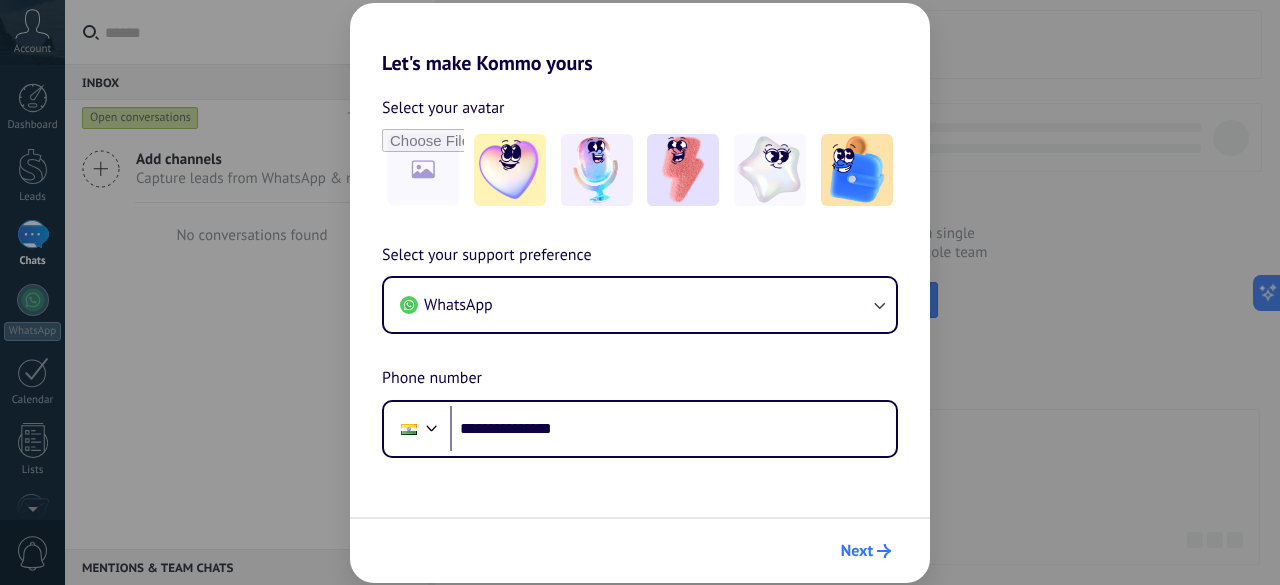 click on "Next" at bounding box center (857, 551) 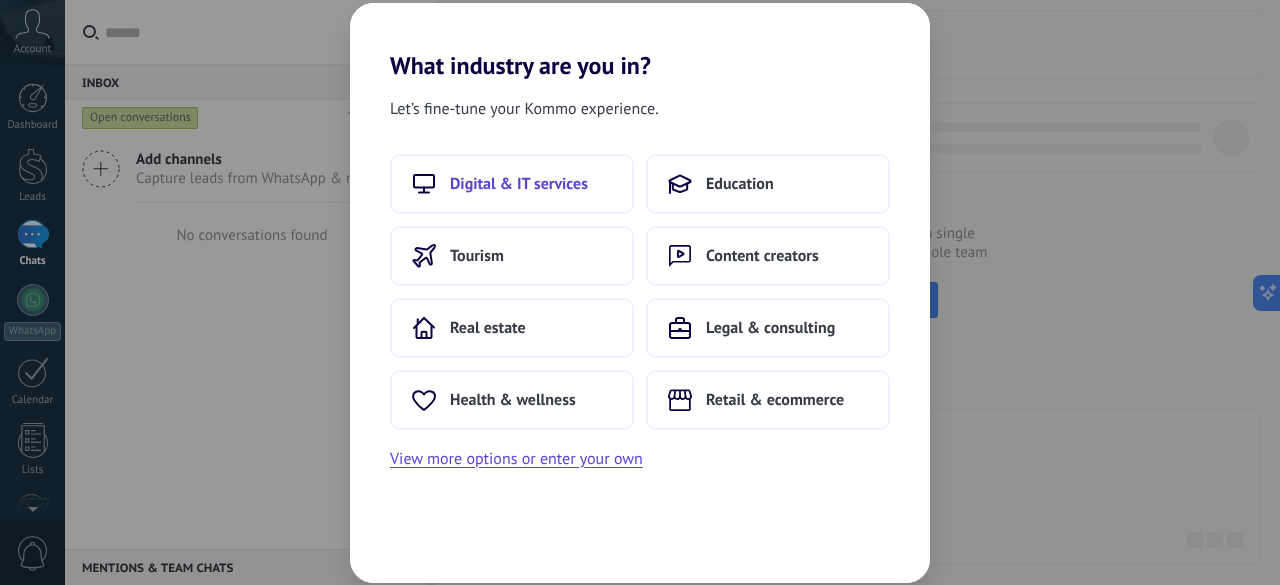 click on "Digital & IT services" at bounding box center [512, 184] 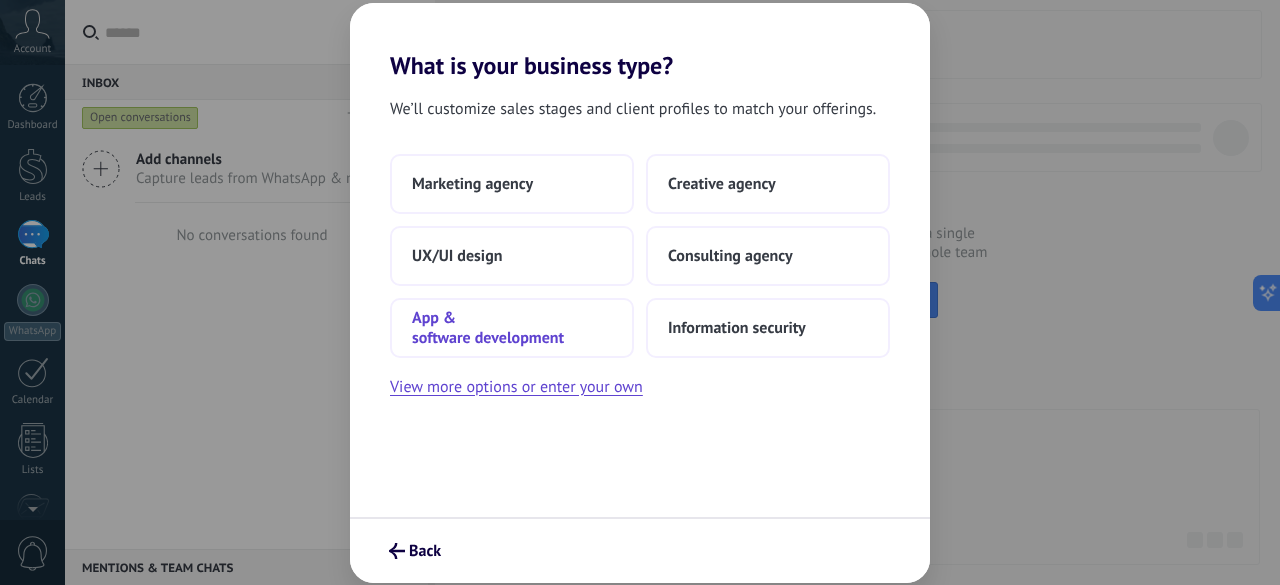 click on "App & software development" at bounding box center (512, 328) 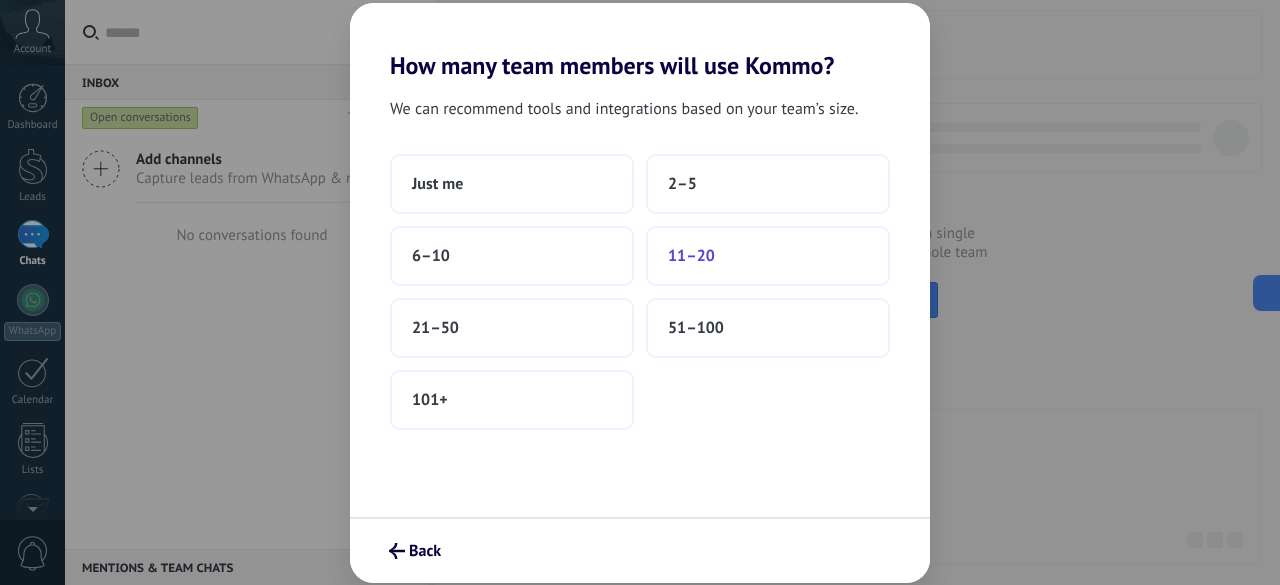 click on "11–20" at bounding box center [768, 256] 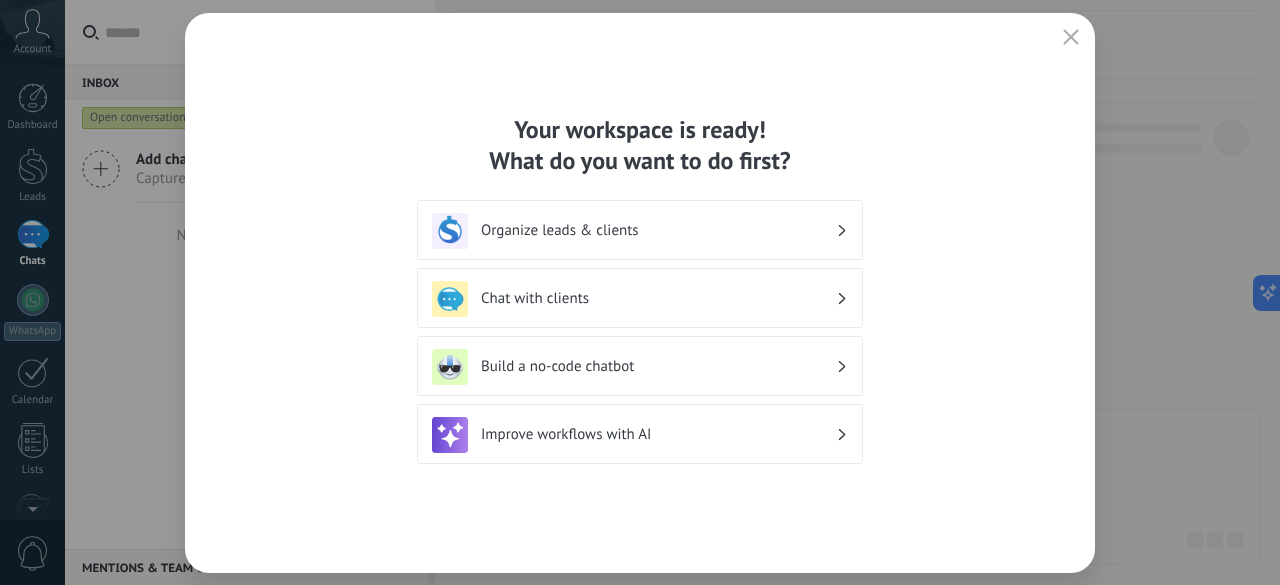 click on "Improve workflows with AI" at bounding box center (658, 434) 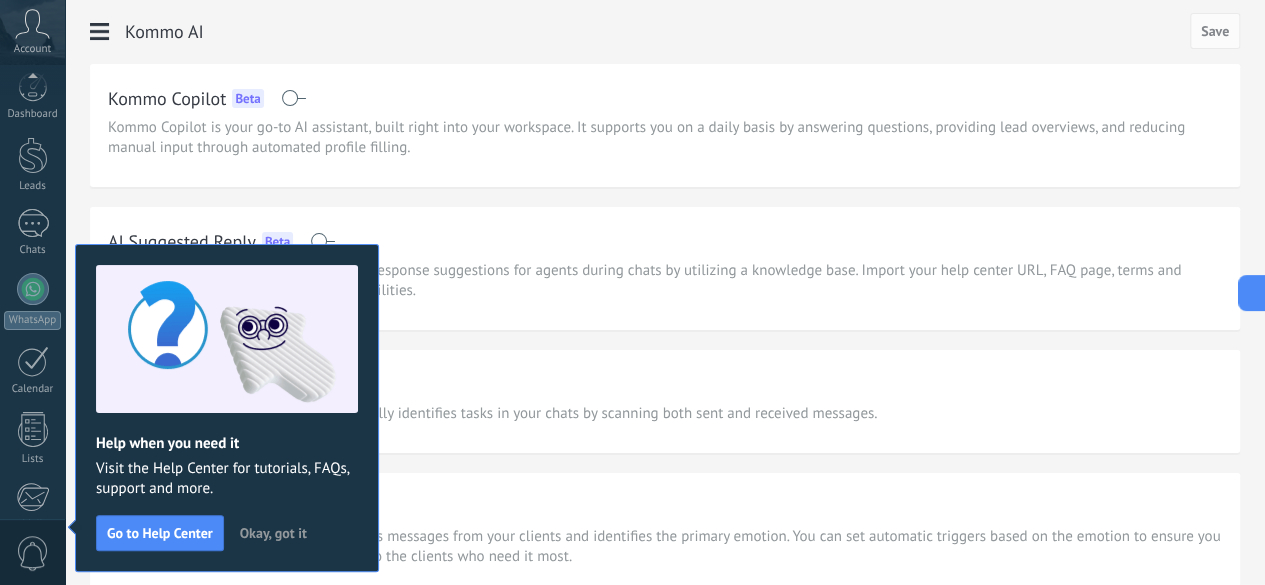 scroll, scrollTop: 245, scrollLeft: 0, axis: vertical 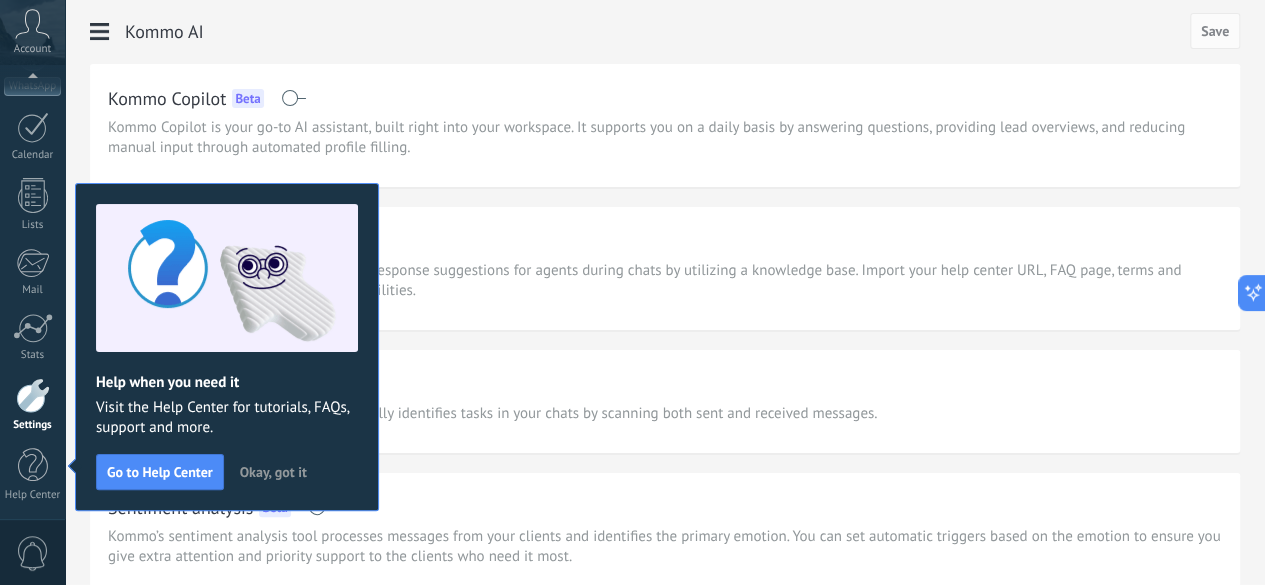 click on "Integrations Billing General settings Users Templates Communication tools Kommo AI AI agent" at bounding box center (-121, 325) 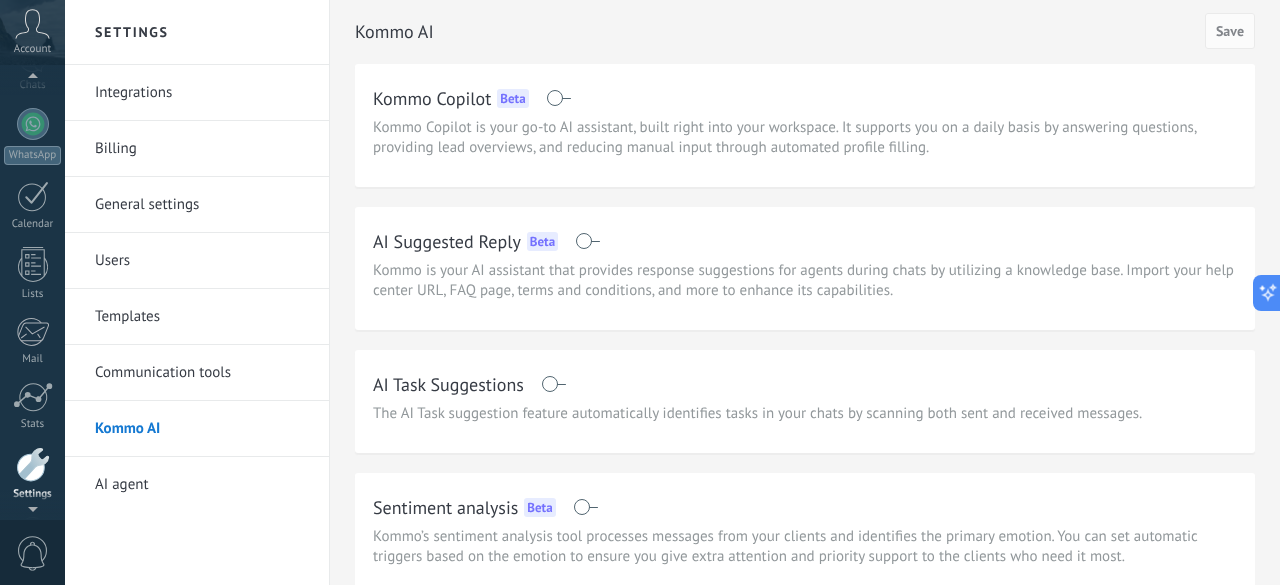 scroll, scrollTop: 120, scrollLeft: 0, axis: vertical 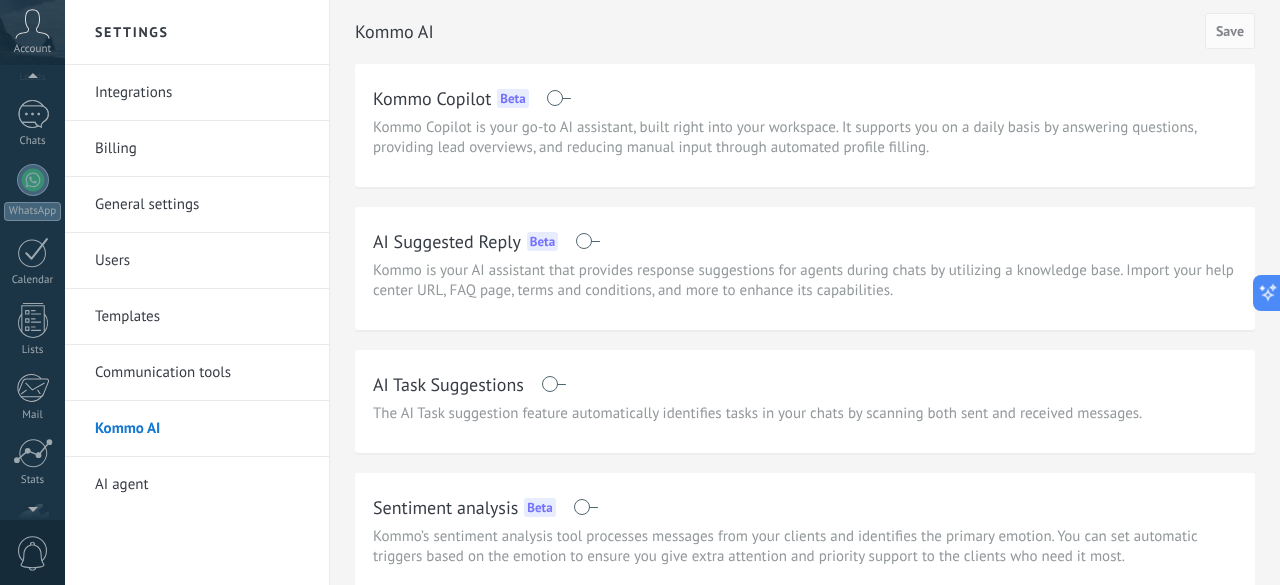 click 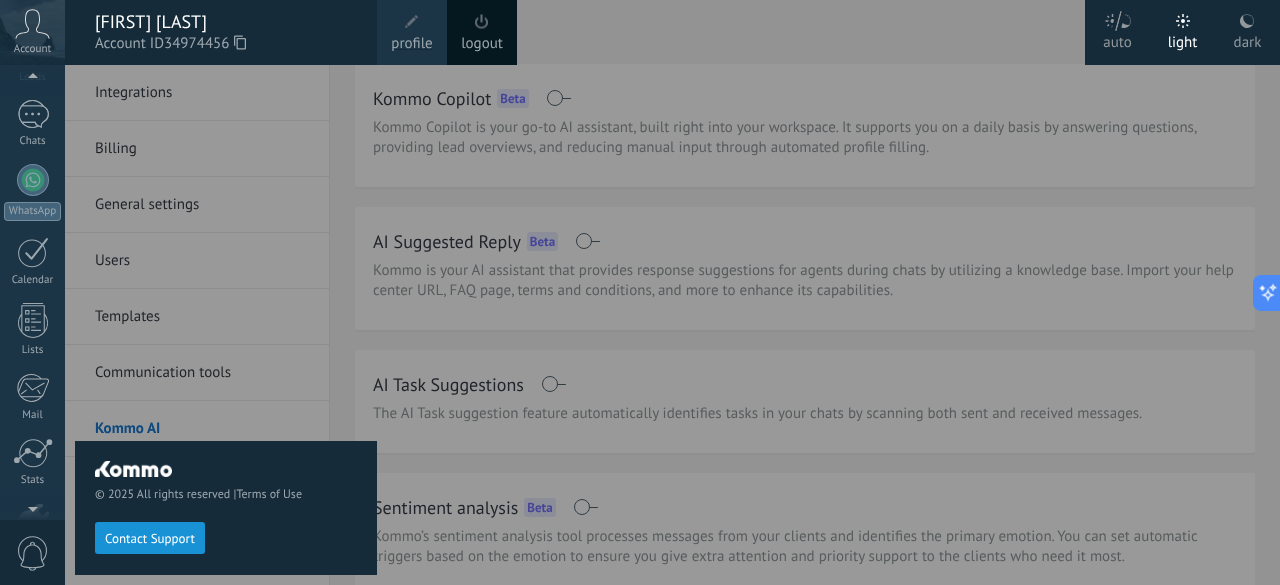 click at bounding box center [705, 292] 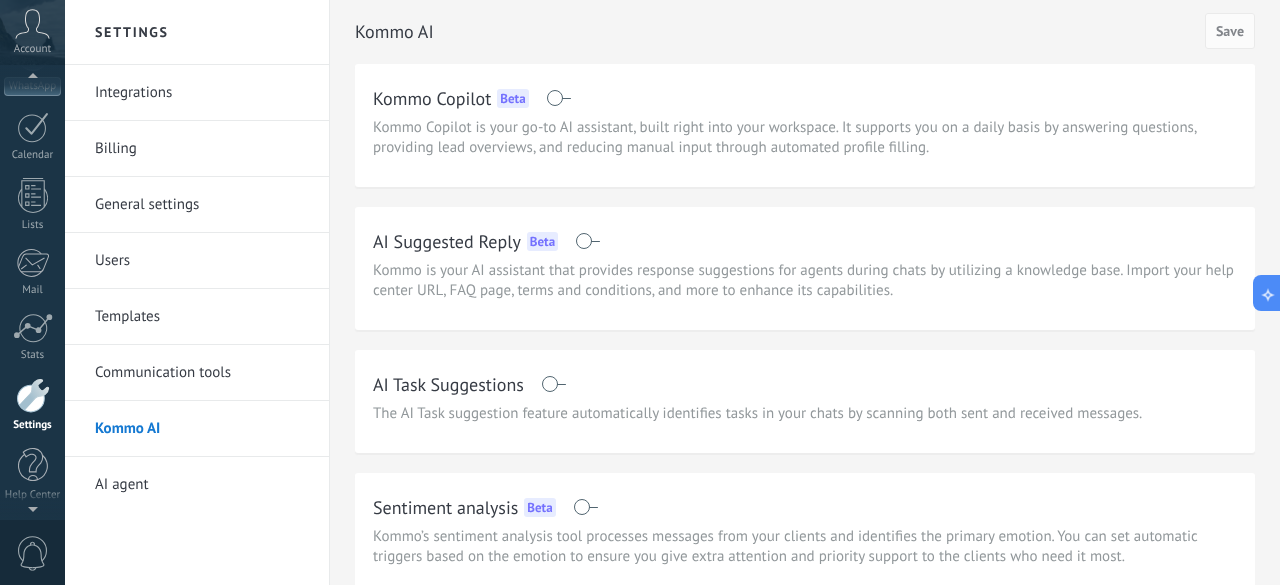 scroll, scrollTop: 242, scrollLeft: 0, axis: vertical 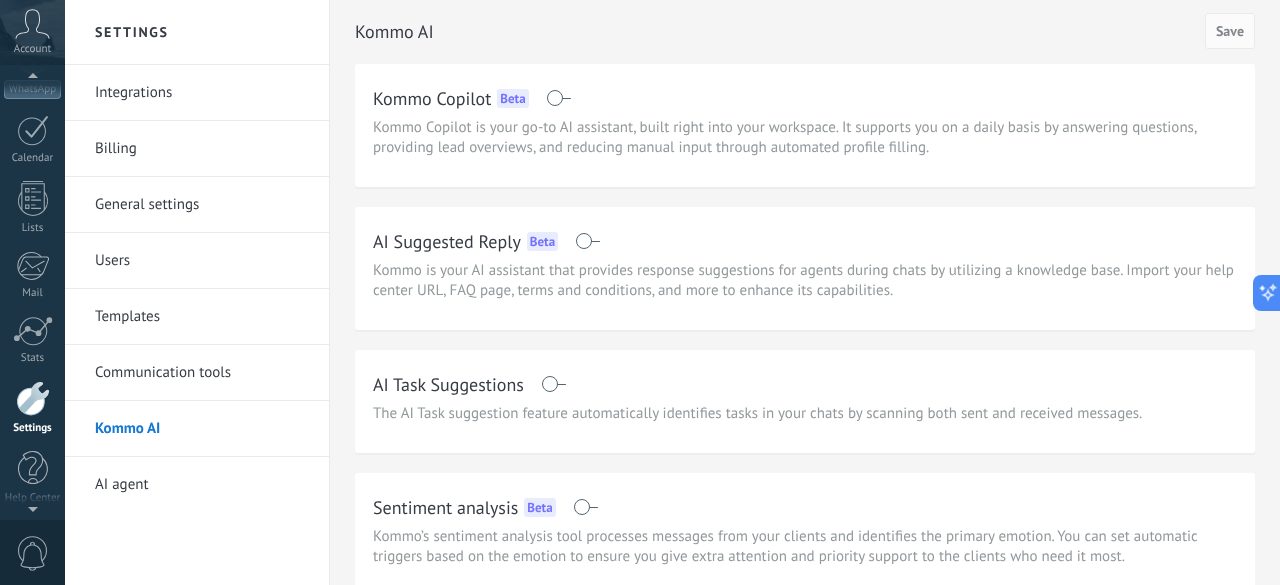 click on "Account" at bounding box center (32, 49) 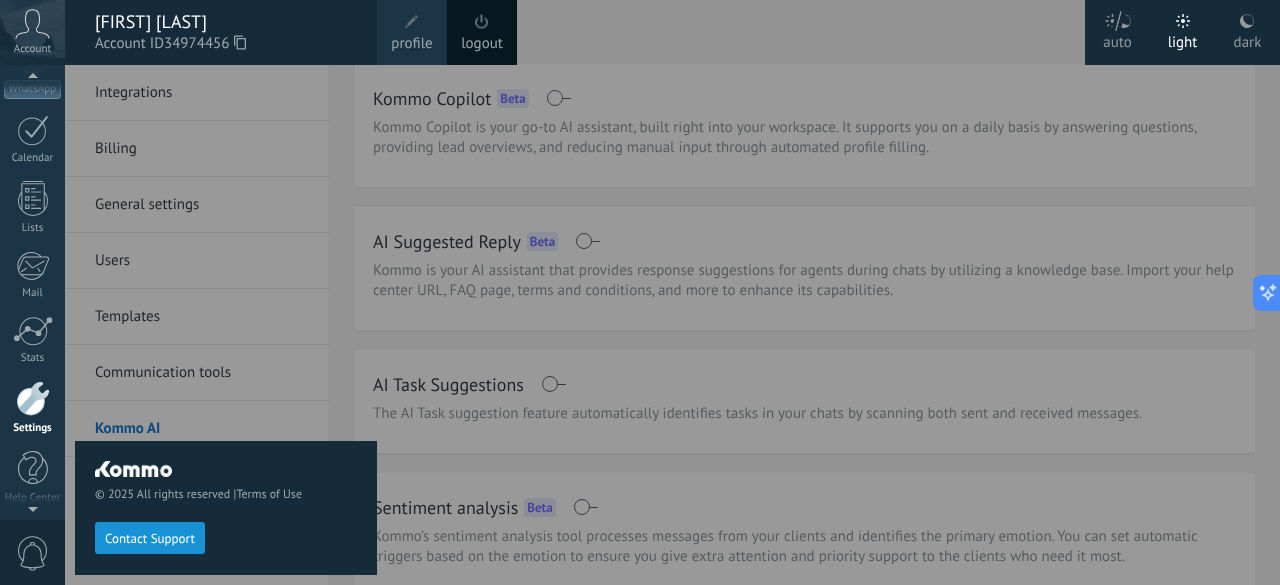 click on "©  [YEAR]  All rights reserved |  Terms of Use
Contact Support" at bounding box center (226, 325) 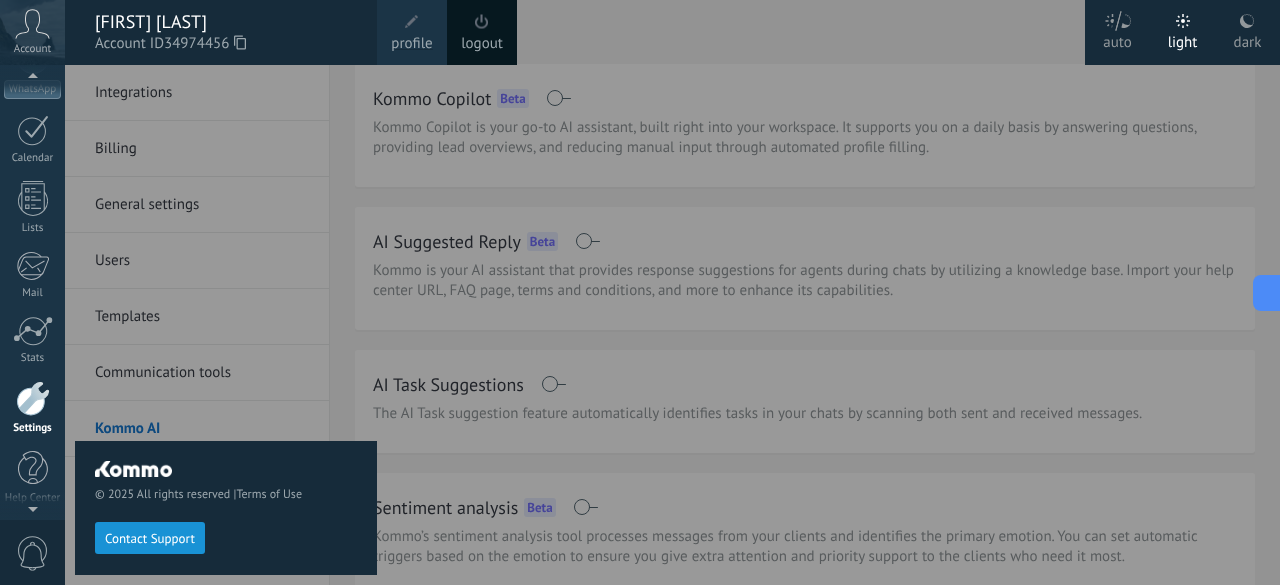 click at bounding box center [705, 292] 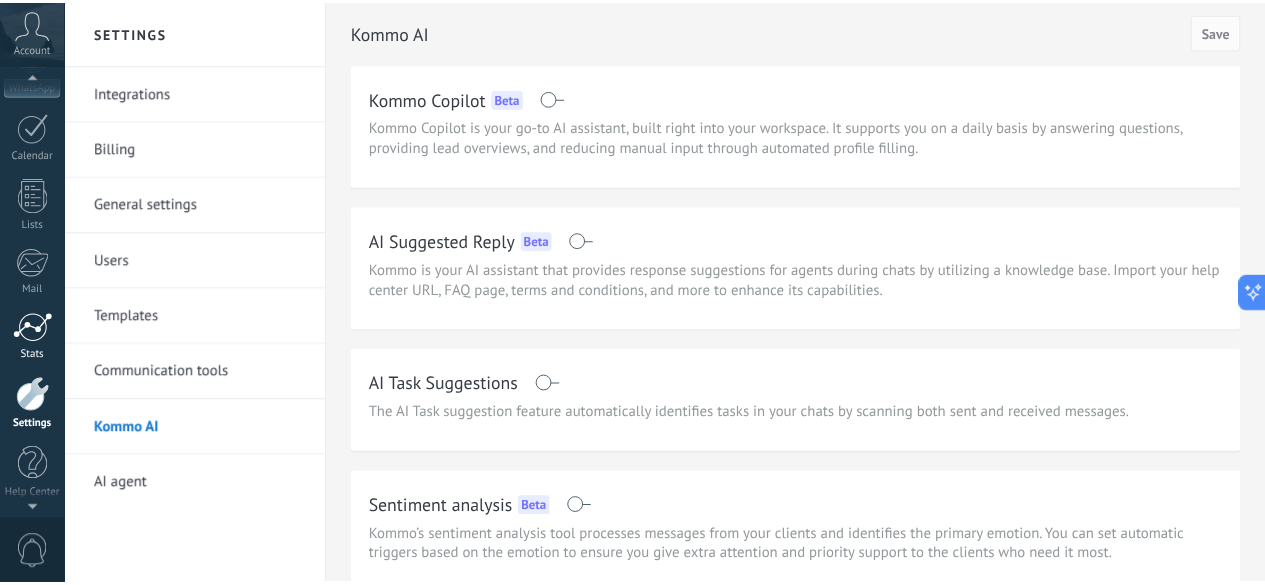 scroll, scrollTop: 0, scrollLeft: 0, axis: both 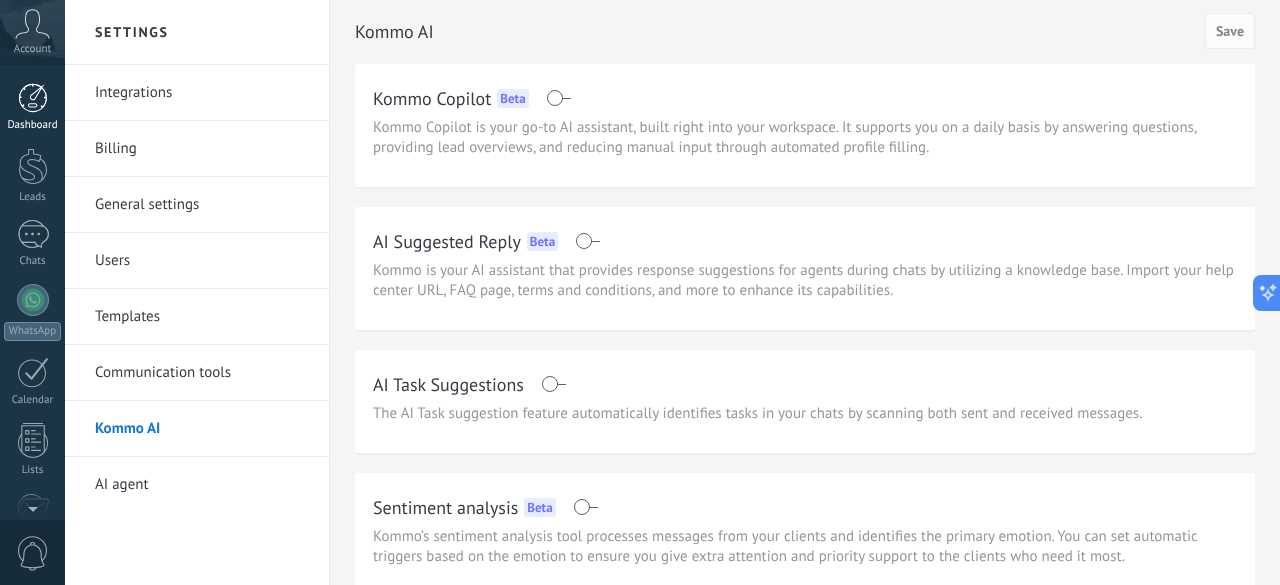 click on "Dashboard" at bounding box center (32, 107) 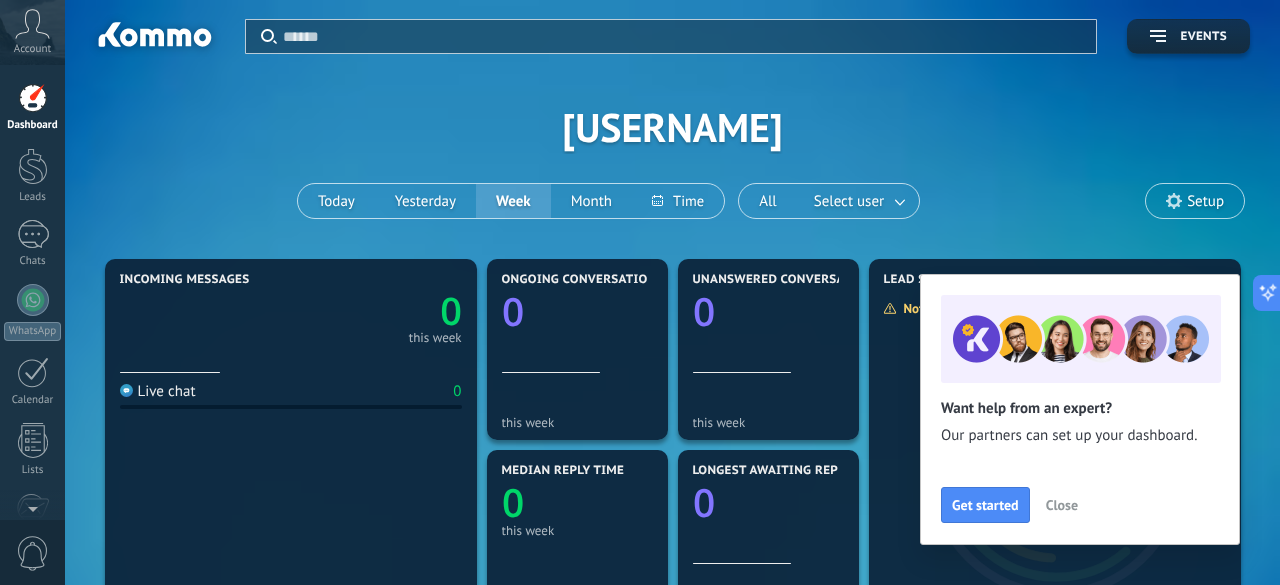 click on "Setup" at bounding box center (1195, 201) 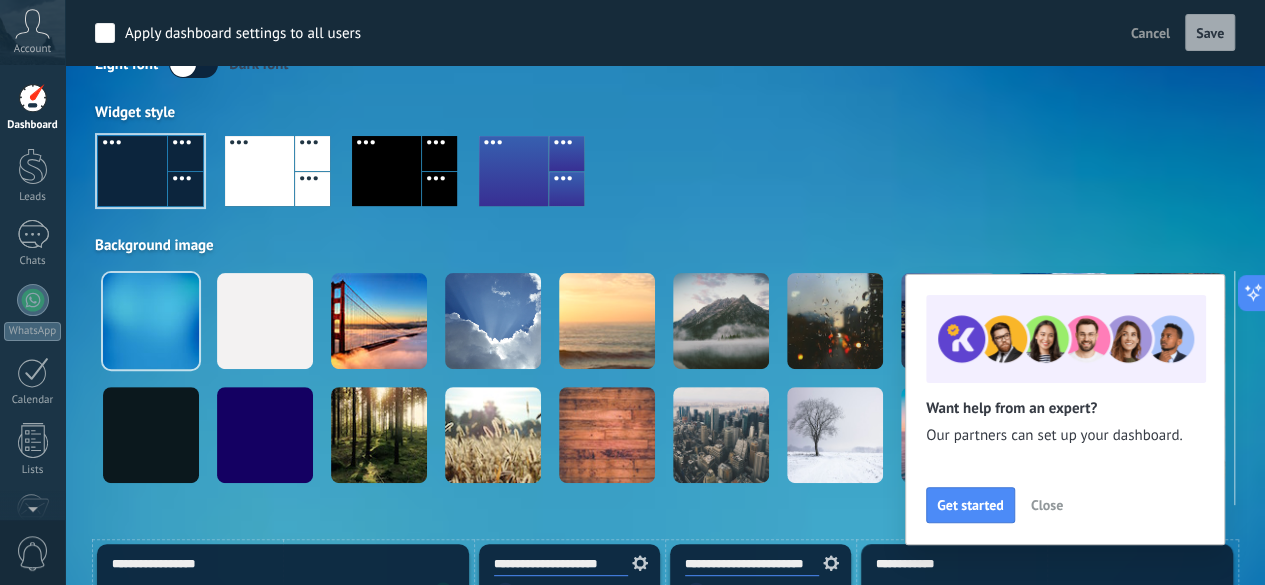 scroll, scrollTop: 172, scrollLeft: 0, axis: vertical 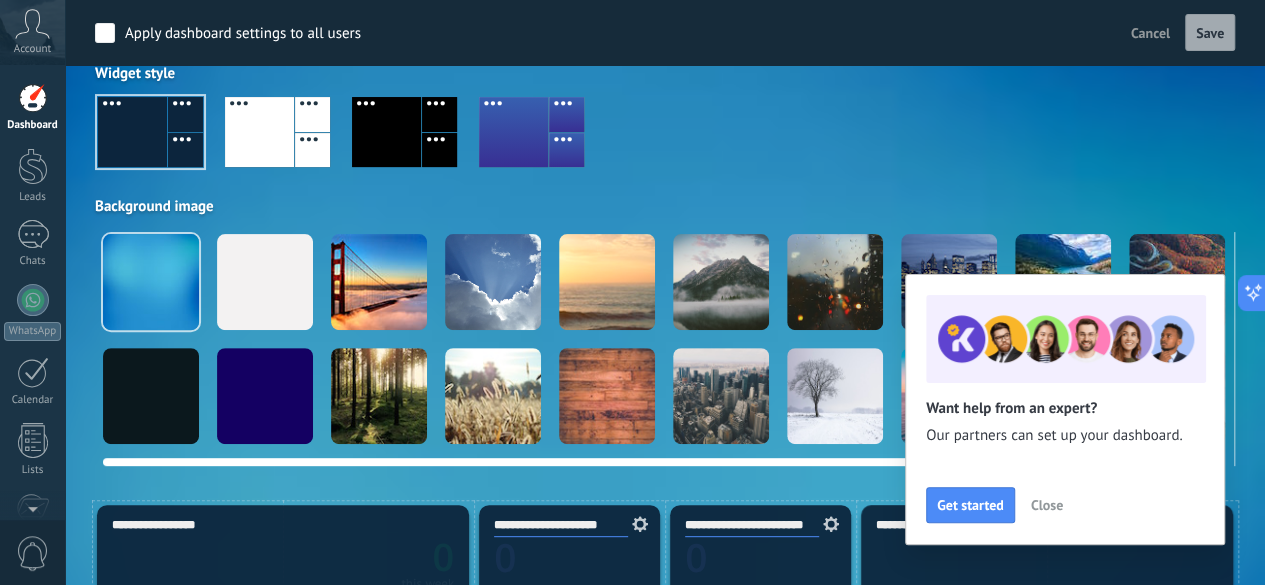 click at bounding box center (835, 396) 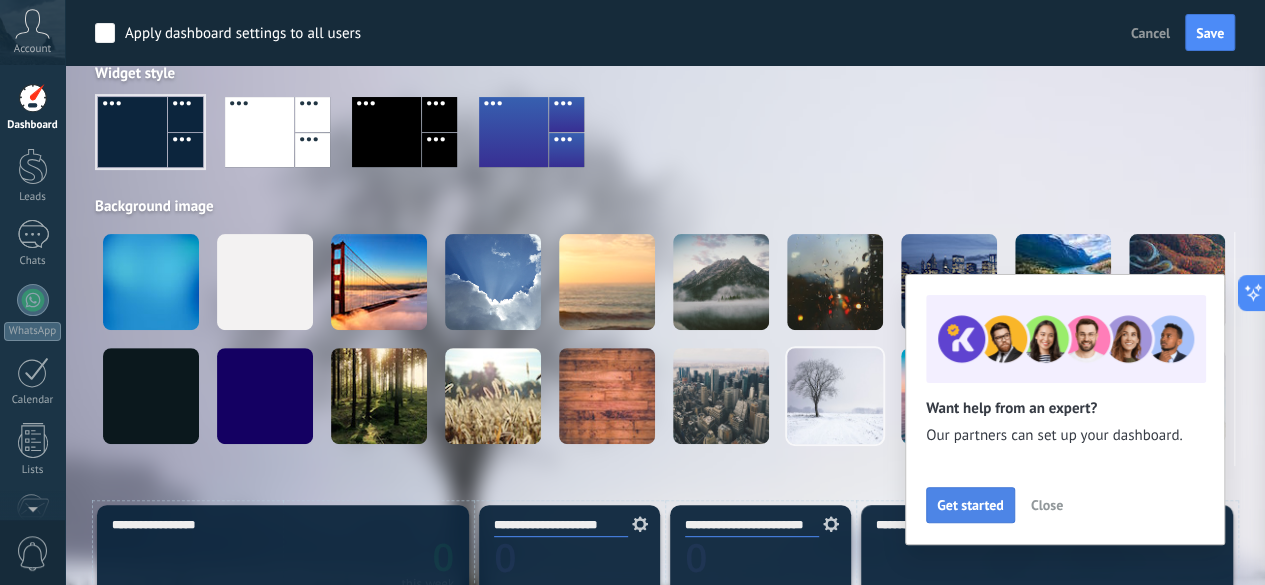 click on "Get started" at bounding box center [970, 505] 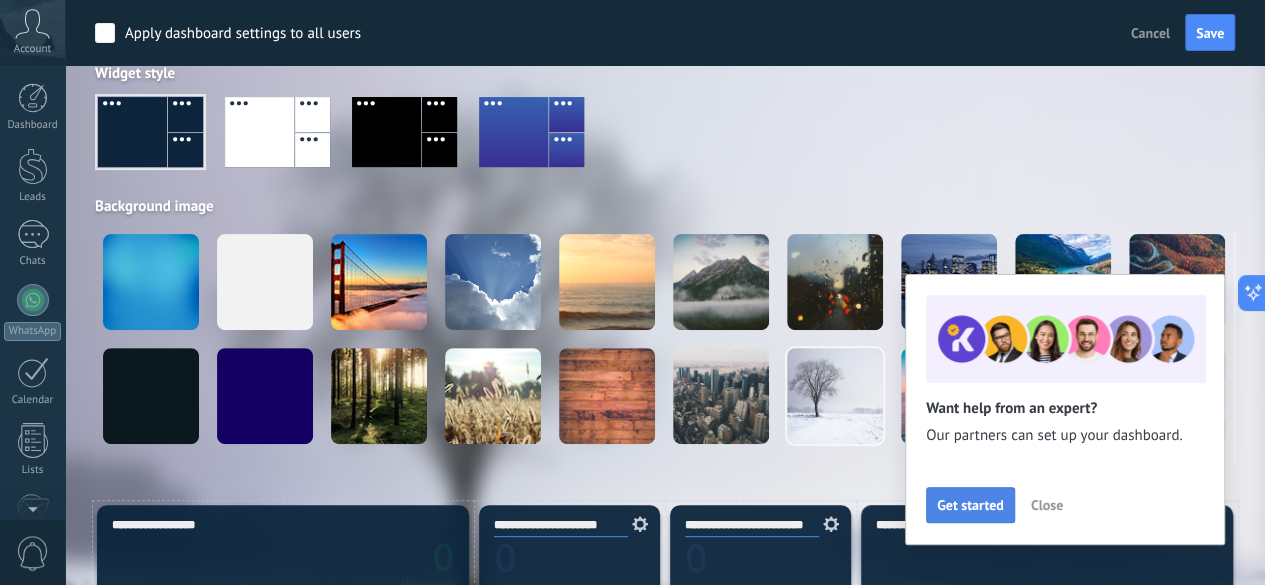 scroll, scrollTop: 245, scrollLeft: 0, axis: vertical 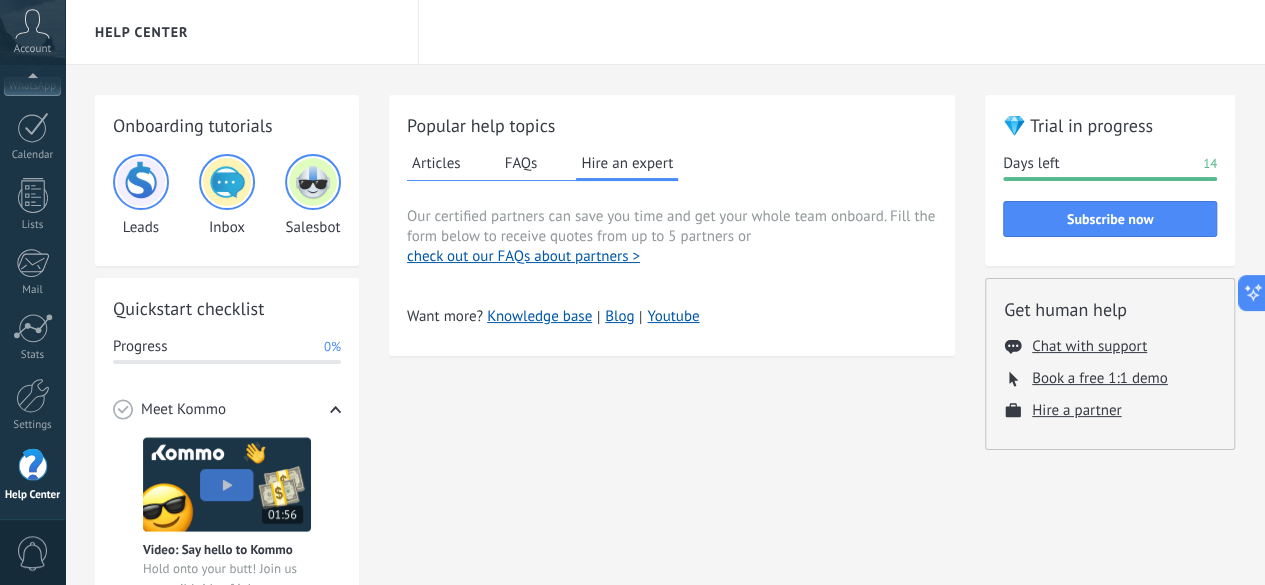 click on "💎 Trial in progress Days left 14 Subscribe now Get human help Chat with support Book a free 1:1 demo Hire a partner" at bounding box center (1110, 494) 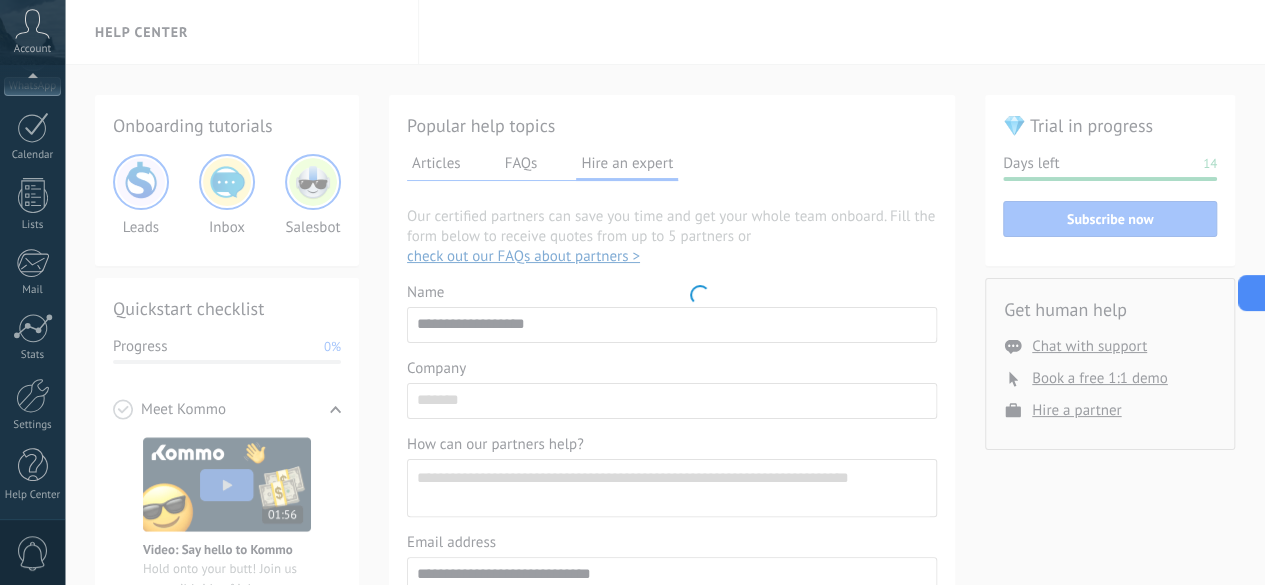scroll, scrollTop: 172, scrollLeft: 0, axis: vertical 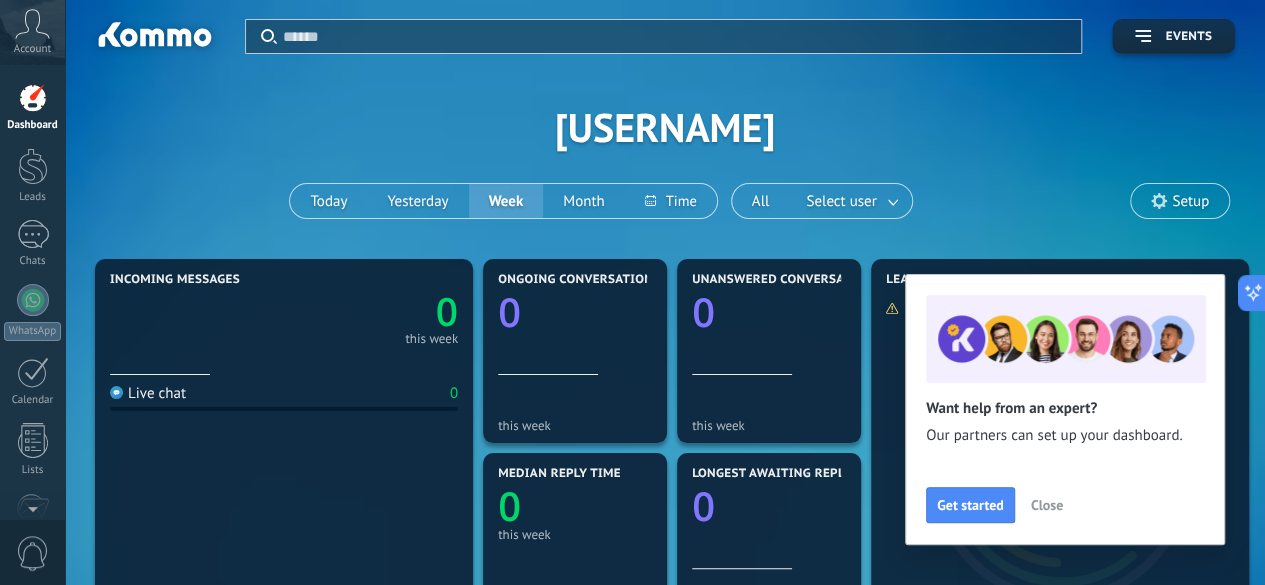 click on "Setup" at bounding box center (1190, 201) 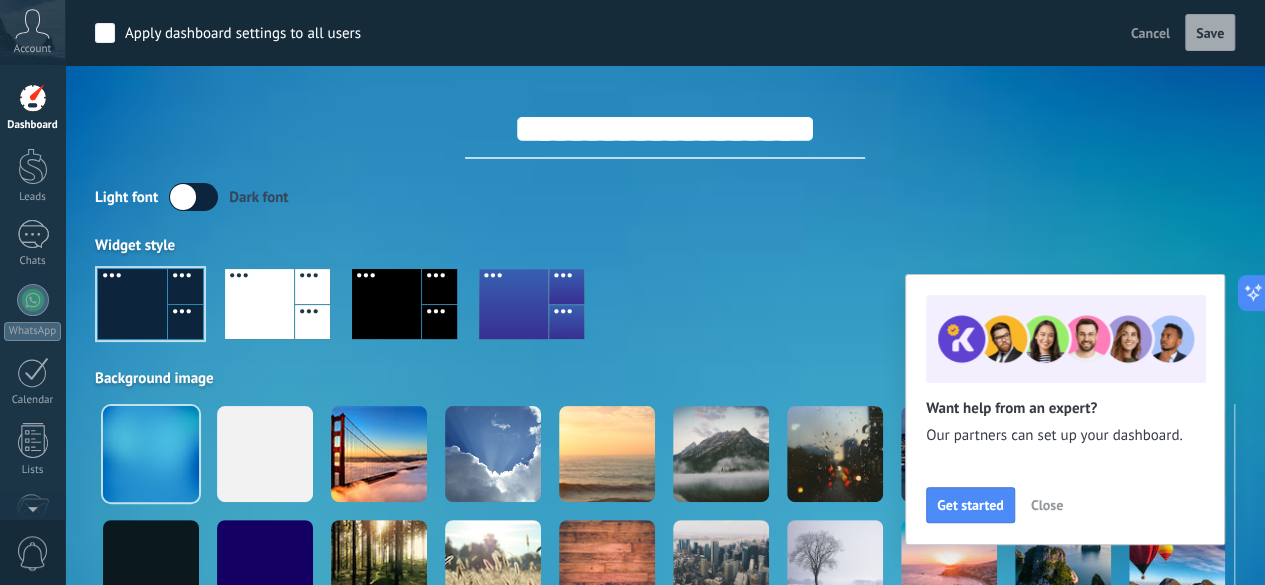 click on "Close" at bounding box center (1047, 505) 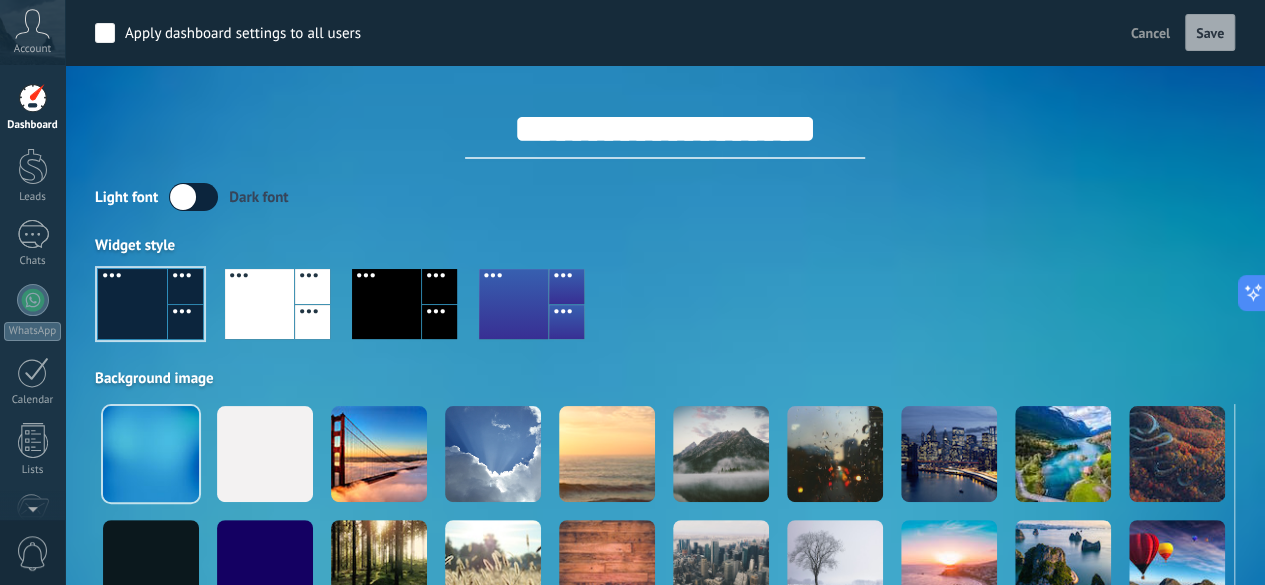scroll, scrollTop: 96, scrollLeft: 0, axis: vertical 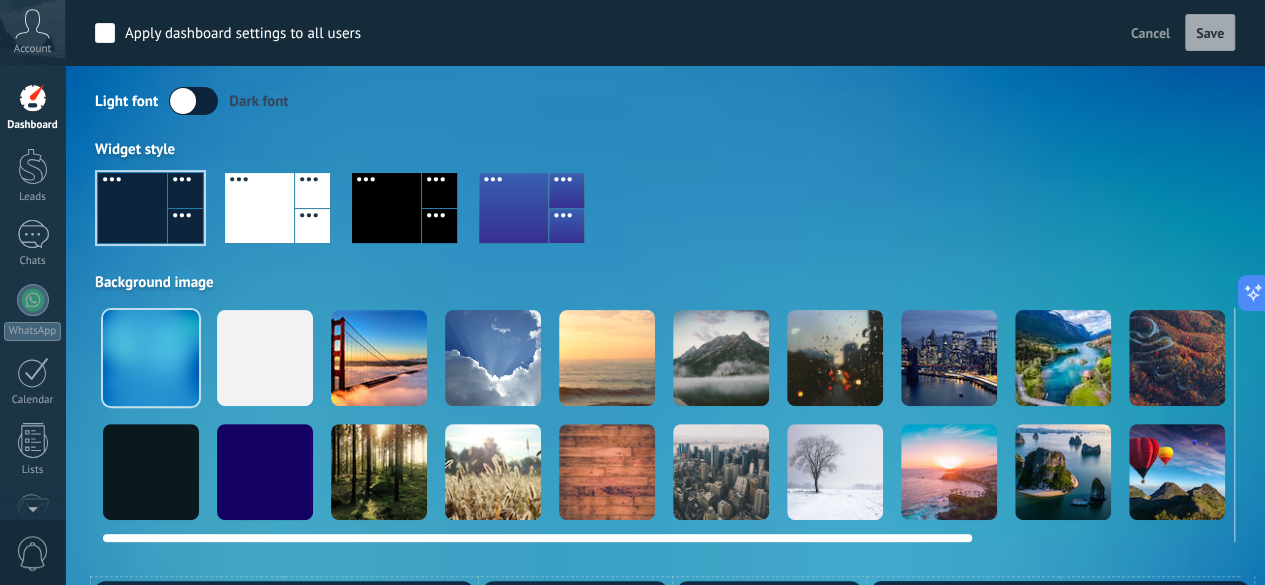 click at bounding box center (835, 472) 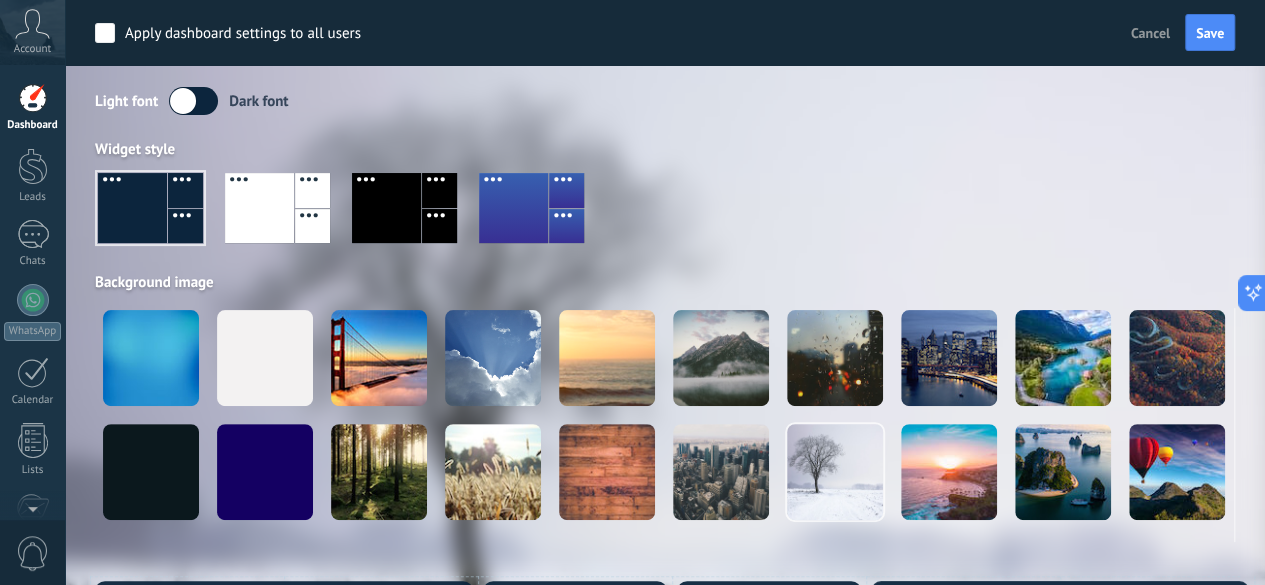 click at bounding box center (665, 216) 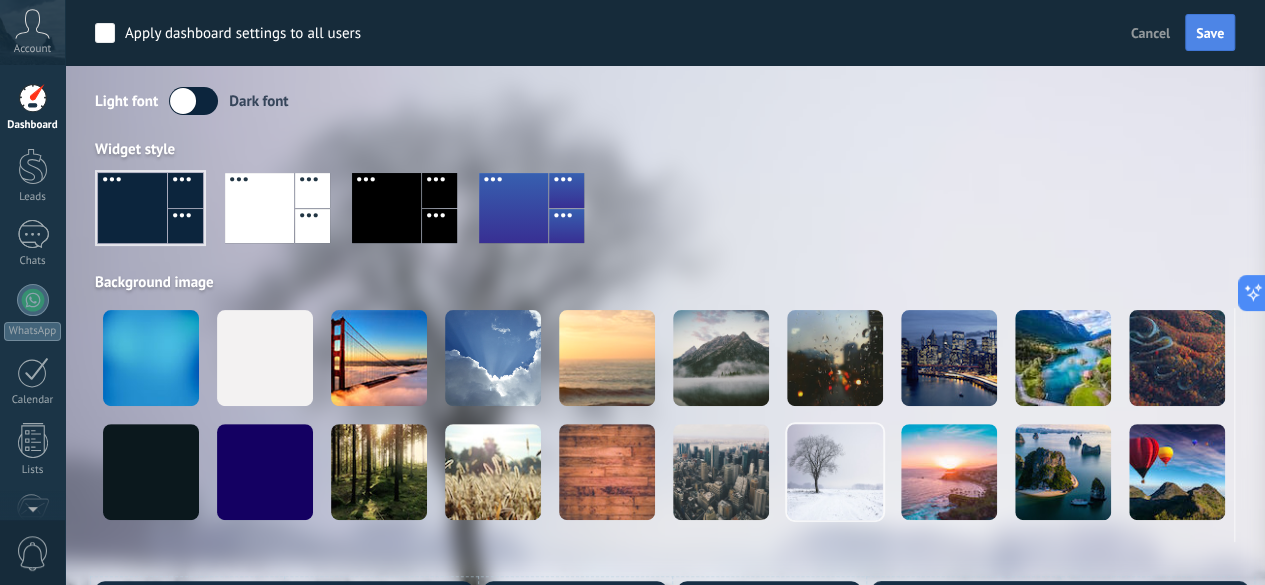 click on "Save" at bounding box center [1210, 33] 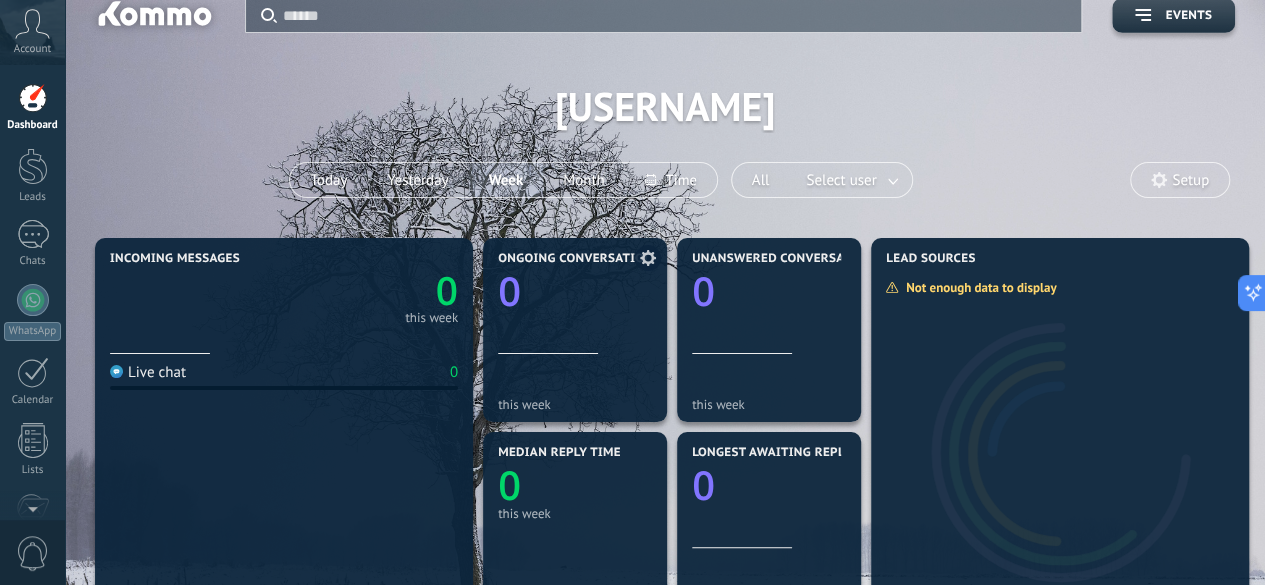 scroll, scrollTop: 0, scrollLeft: 0, axis: both 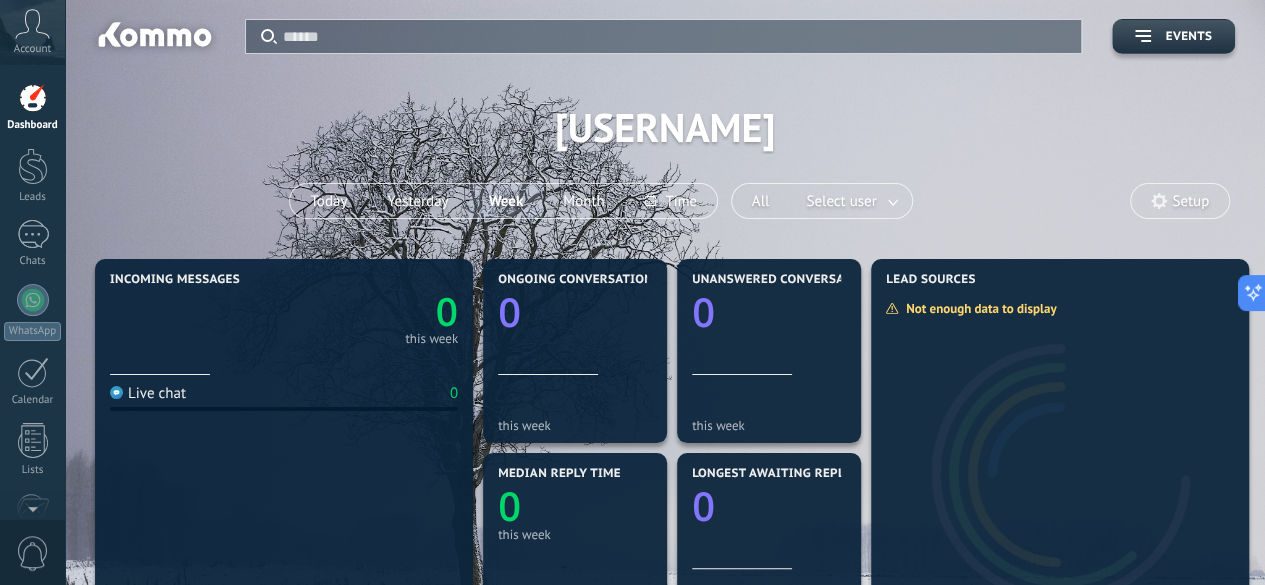 click on "Setup" at bounding box center [1190, 201] 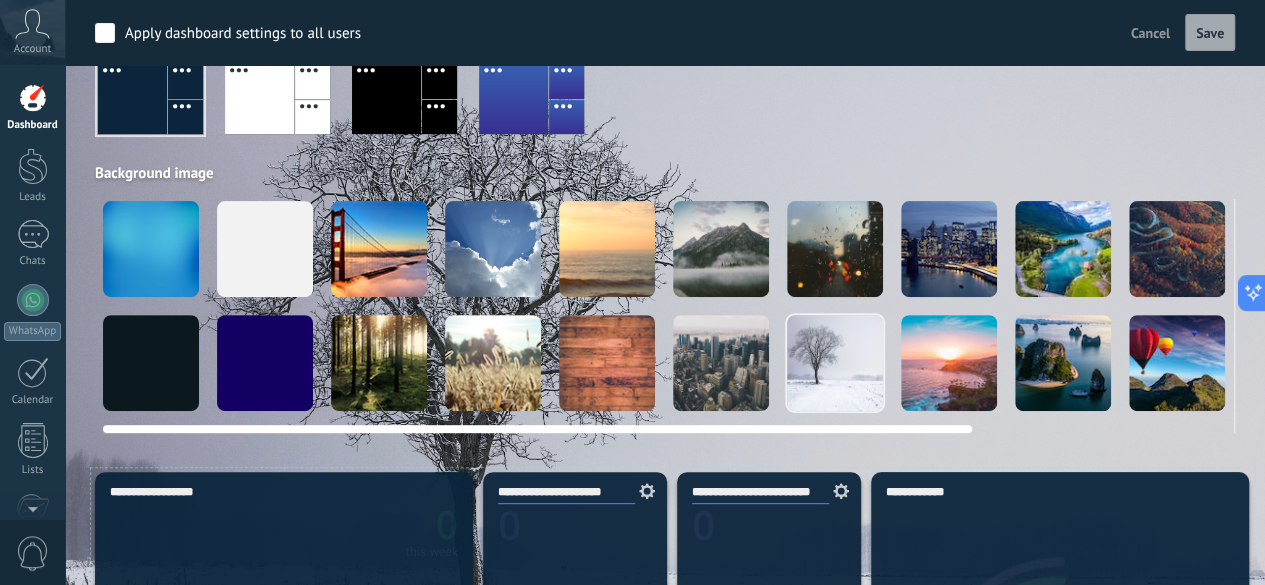 scroll, scrollTop: 206, scrollLeft: 0, axis: vertical 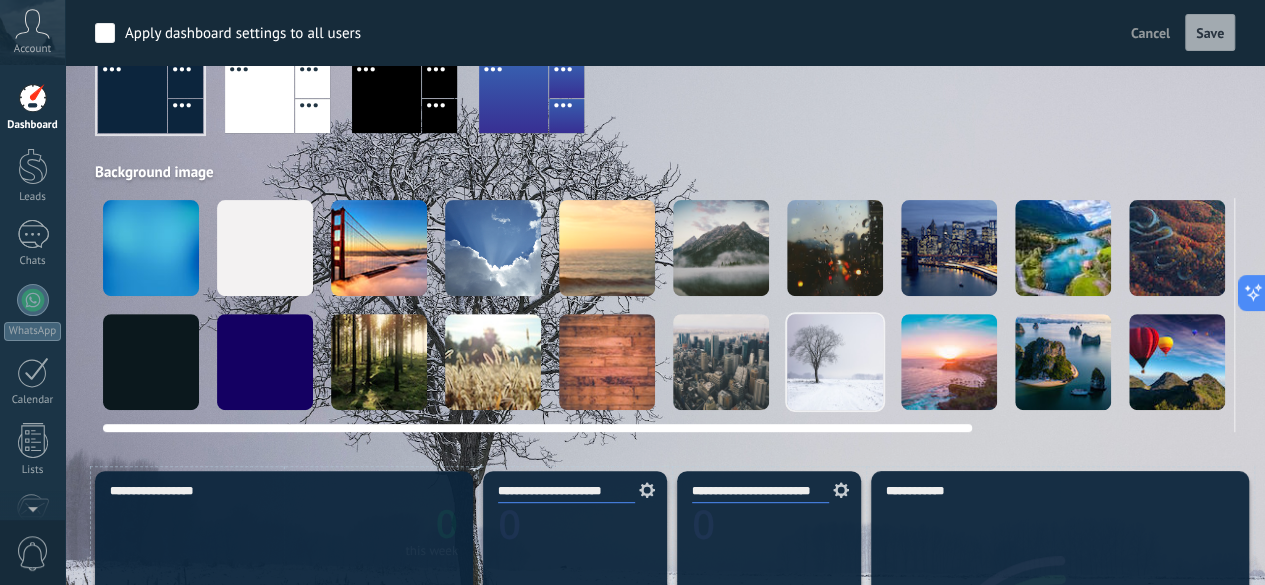 click at bounding box center [1177, 362] 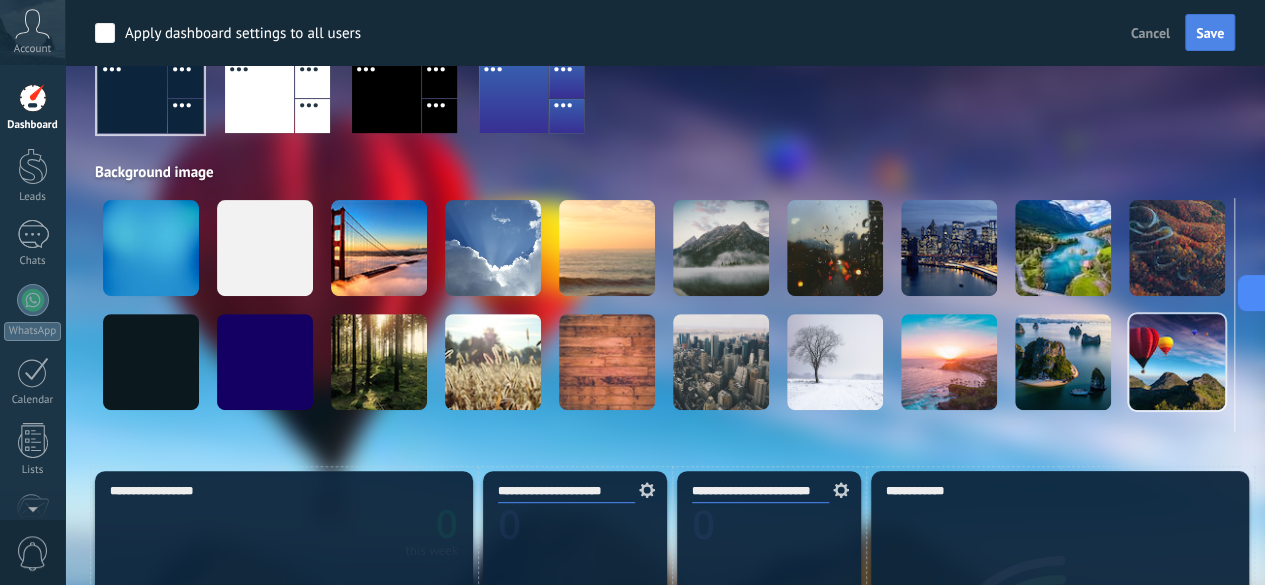 click on "Save" at bounding box center (1210, 33) 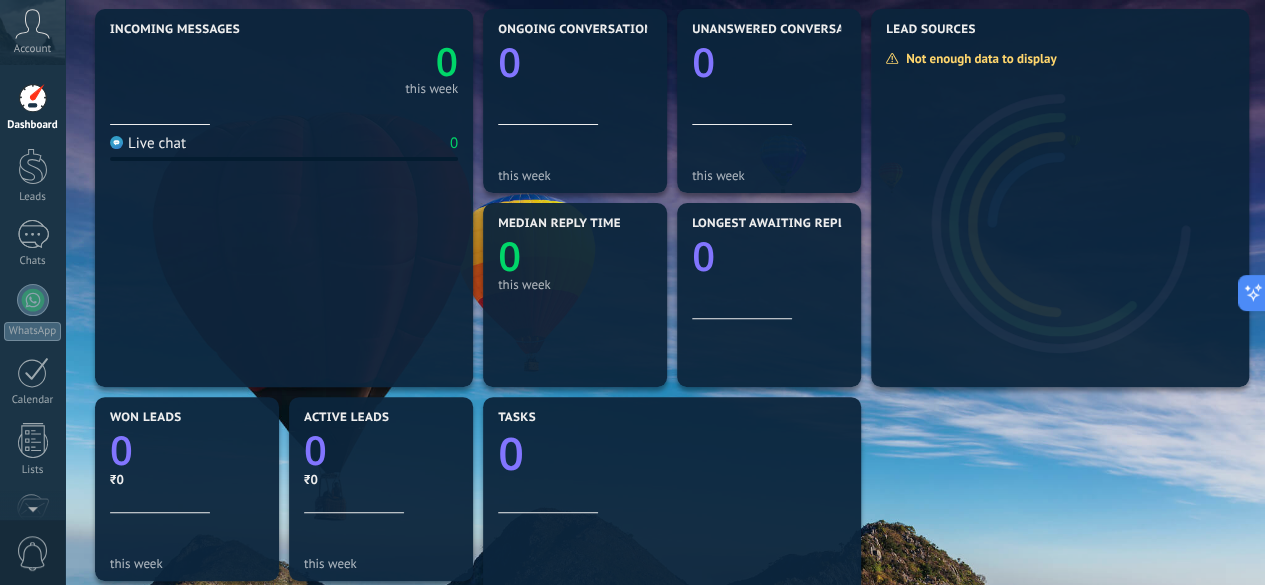 scroll, scrollTop: 0, scrollLeft: 0, axis: both 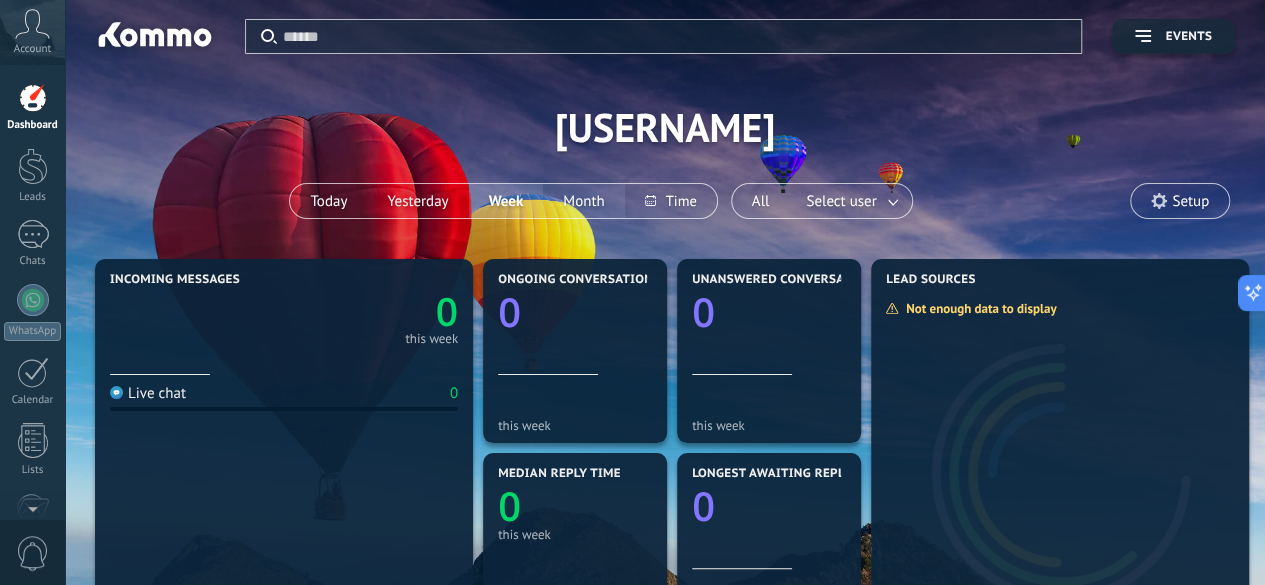 click on "Month" at bounding box center [583, 201] 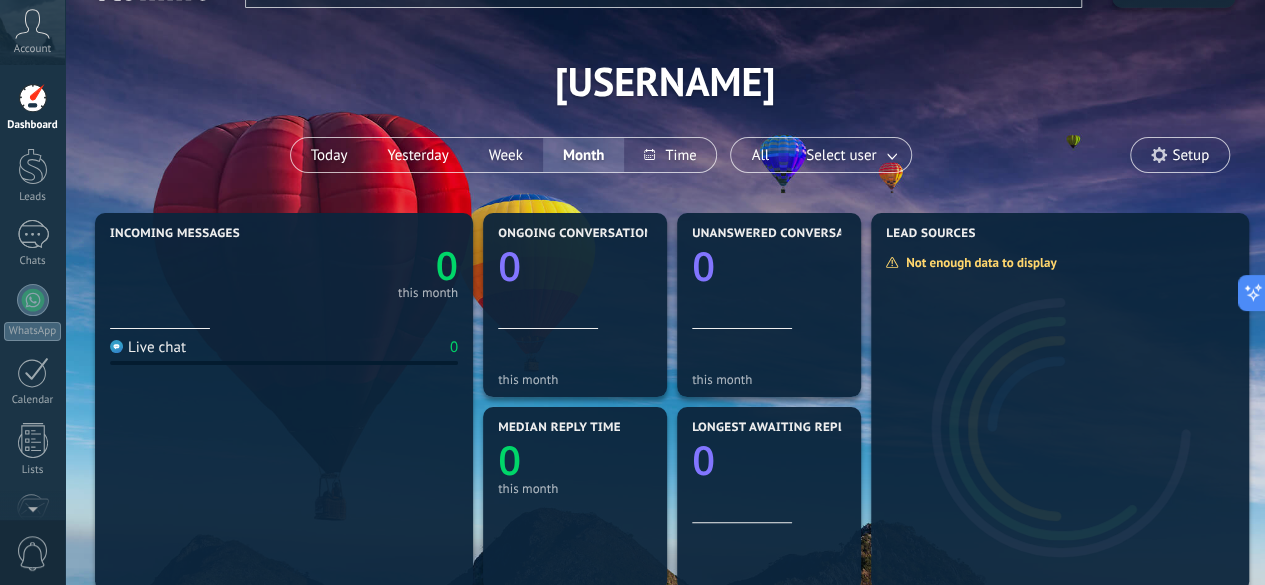 scroll, scrollTop: 0, scrollLeft: 0, axis: both 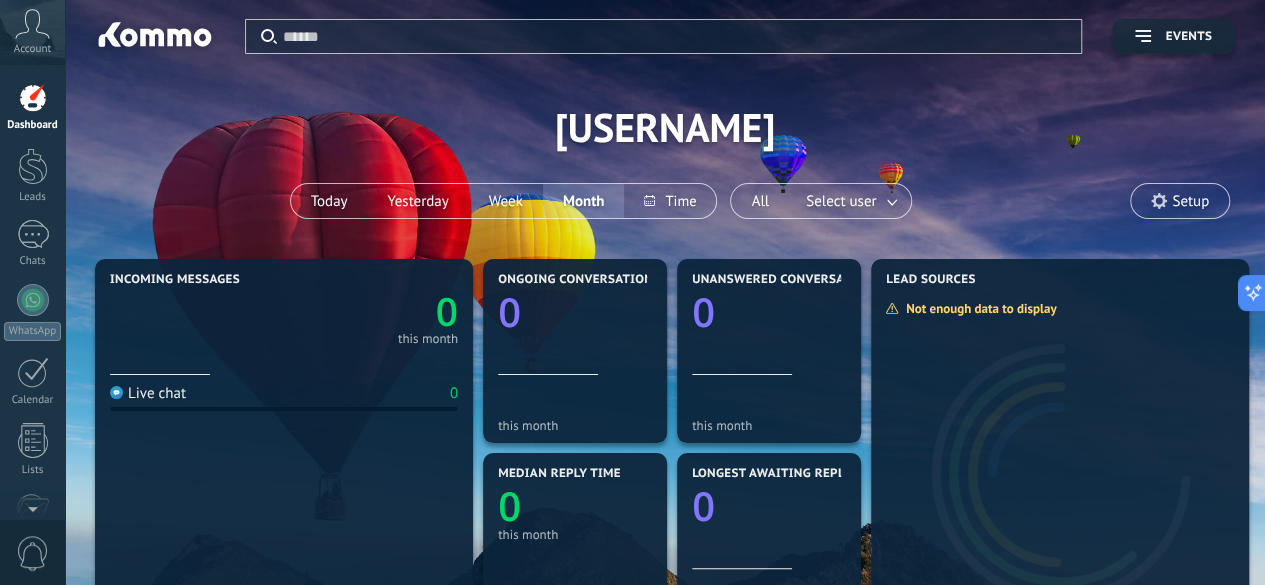 click at bounding box center (284, 358) 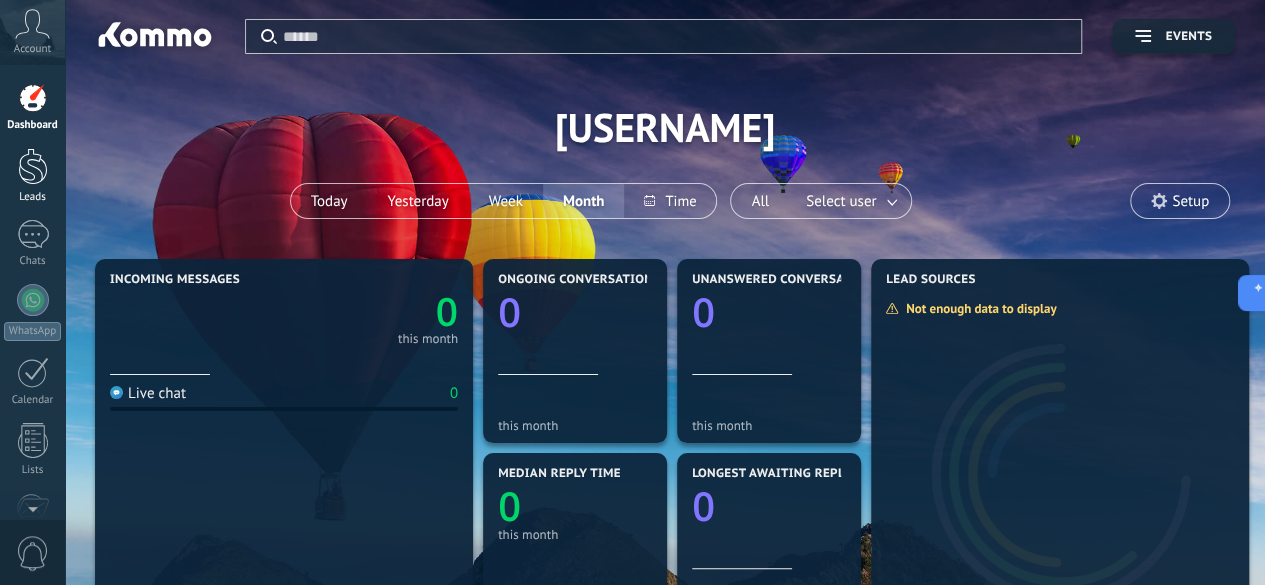 click at bounding box center [33, 166] 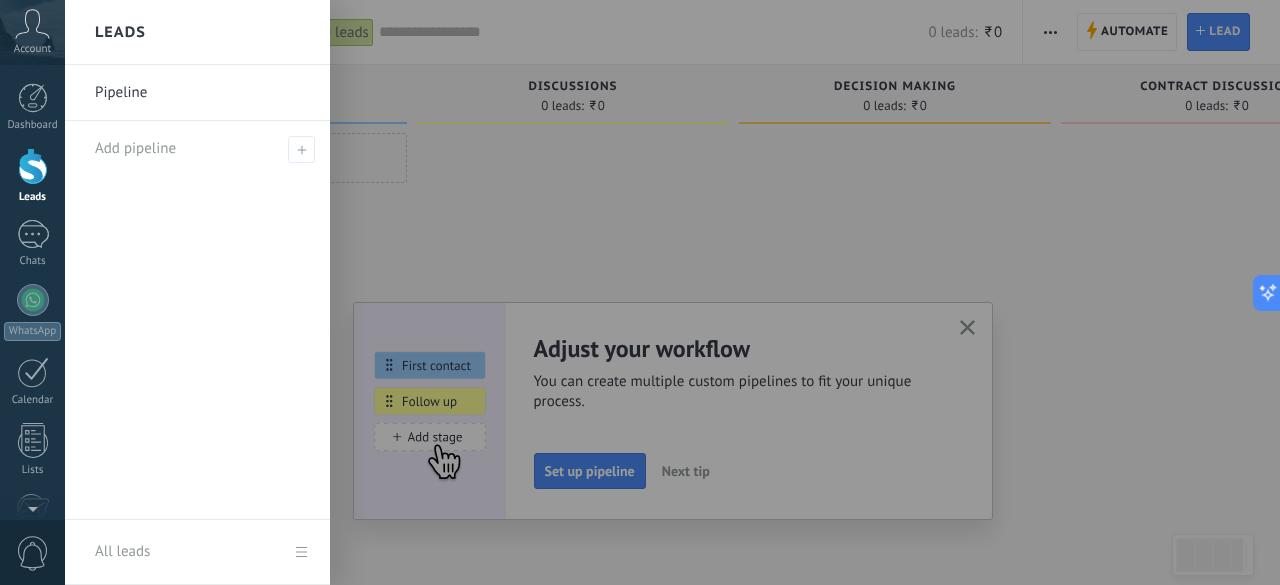 click on "Pipeline" at bounding box center (202, 93) 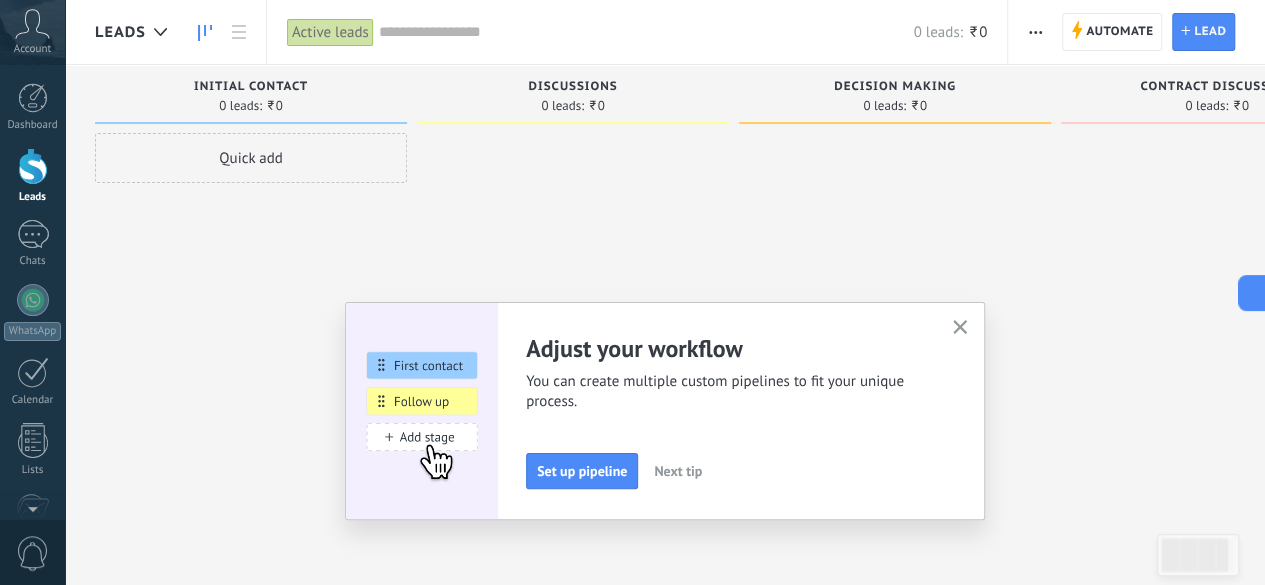 click on "Quick add" at bounding box center [251, 158] 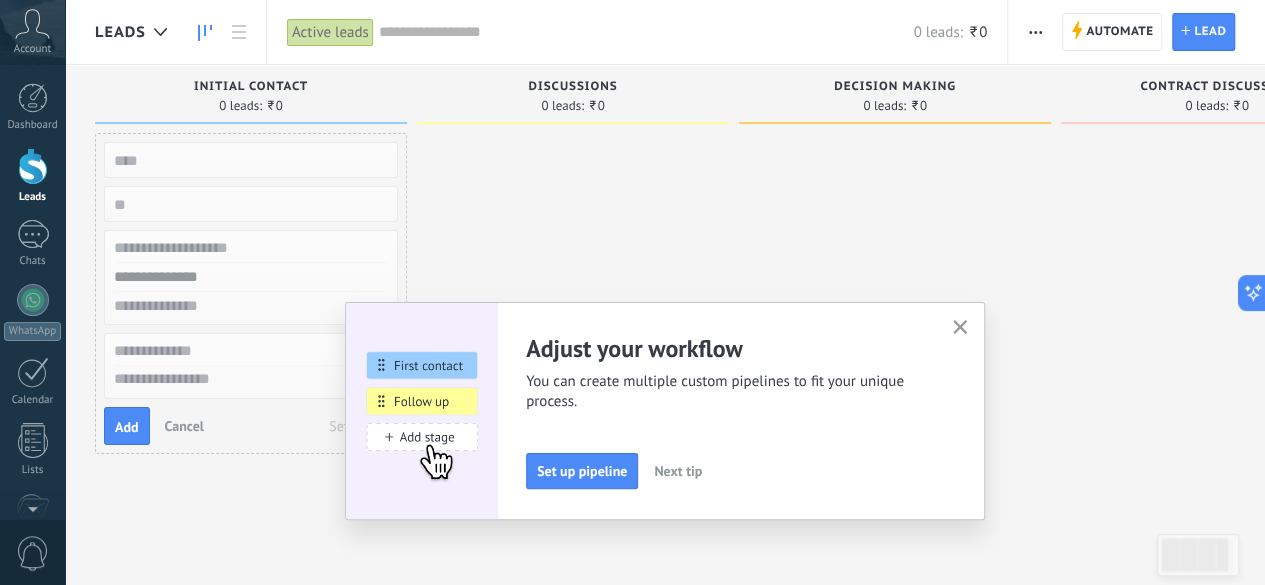 click at bounding box center (249, 204) 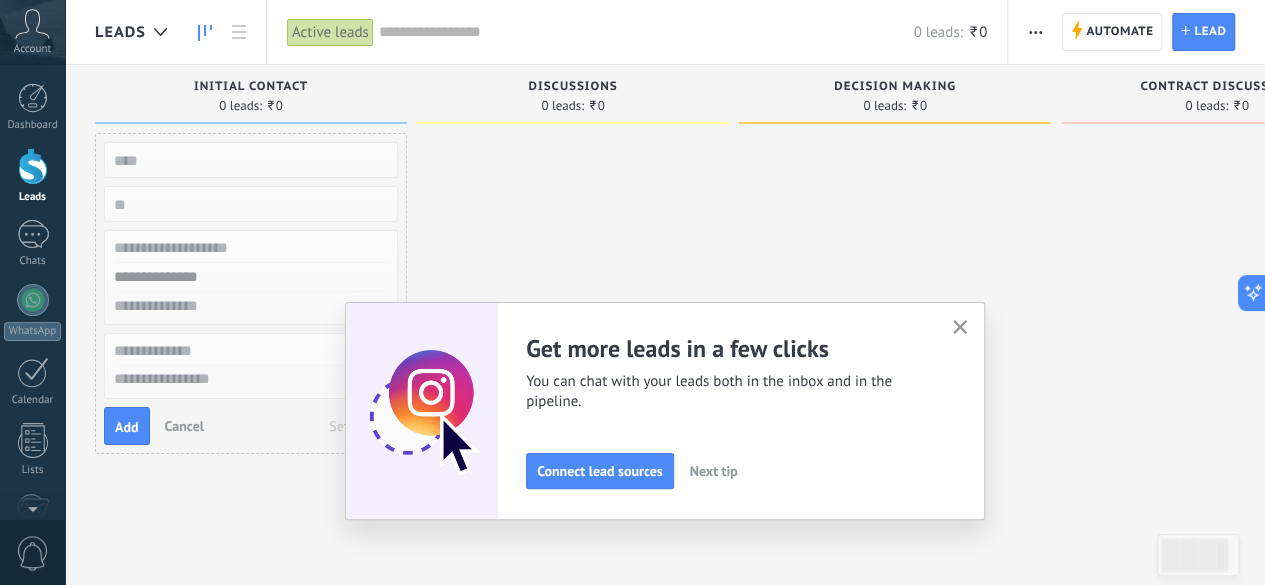 click 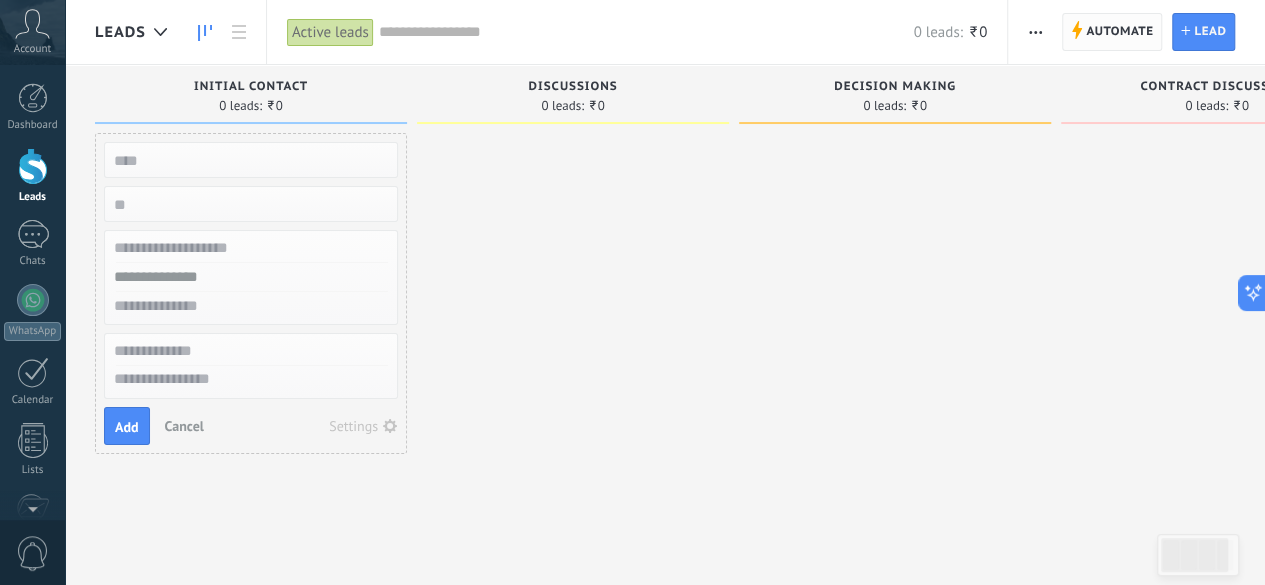 click on "Automate" at bounding box center (1119, 32) 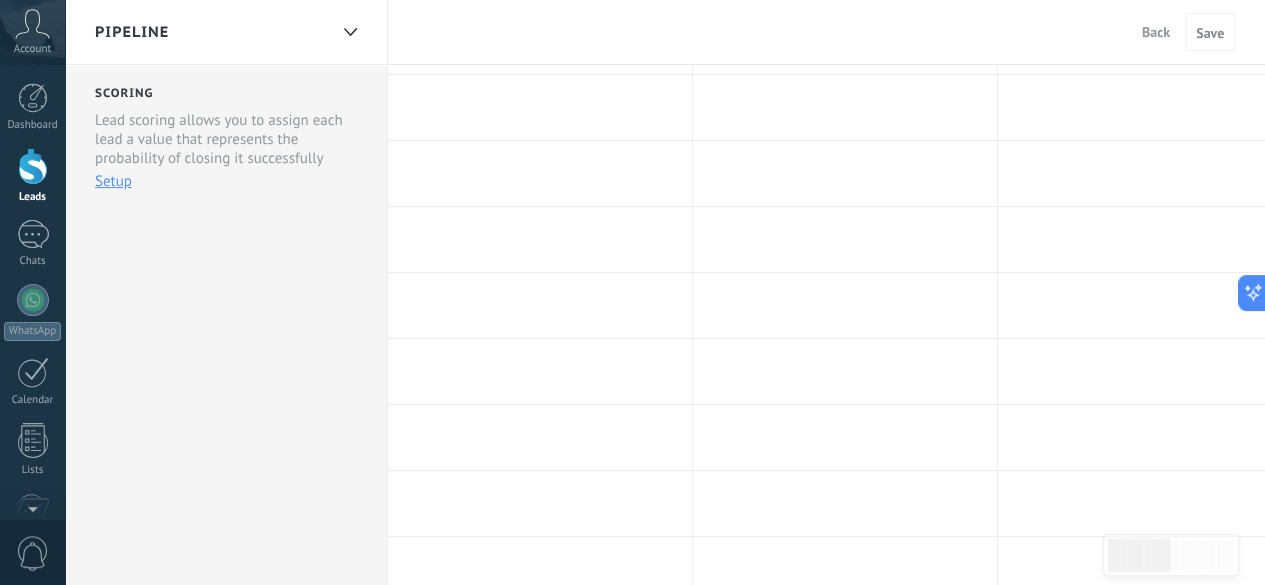 scroll, scrollTop: 0, scrollLeft: 0, axis: both 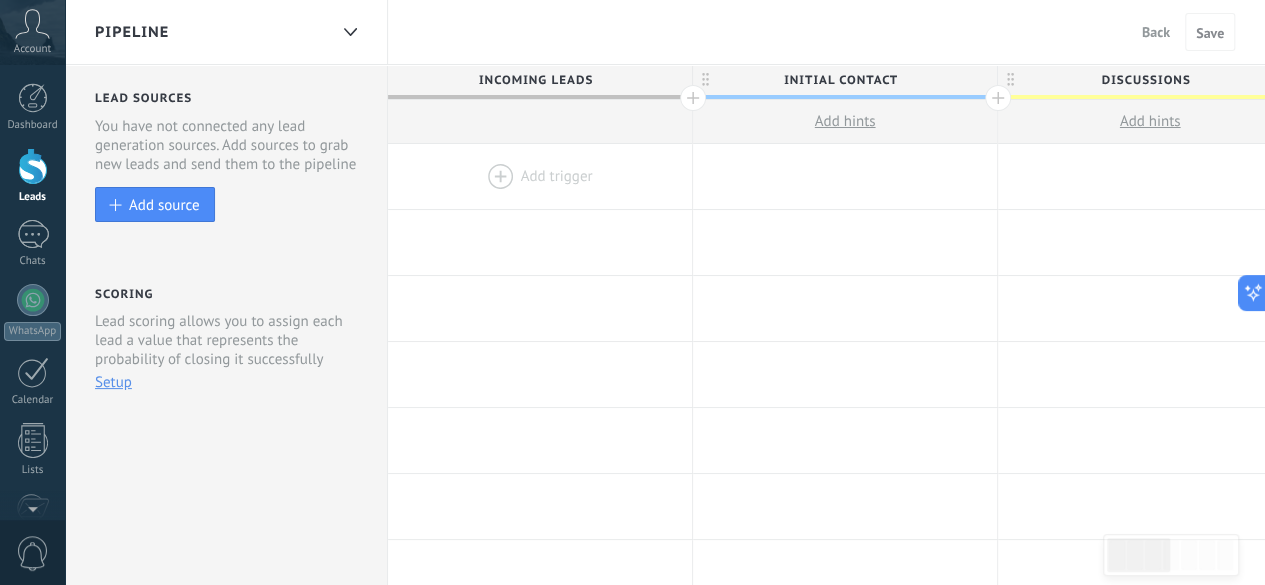 click on "Back" at bounding box center [1156, 32] 